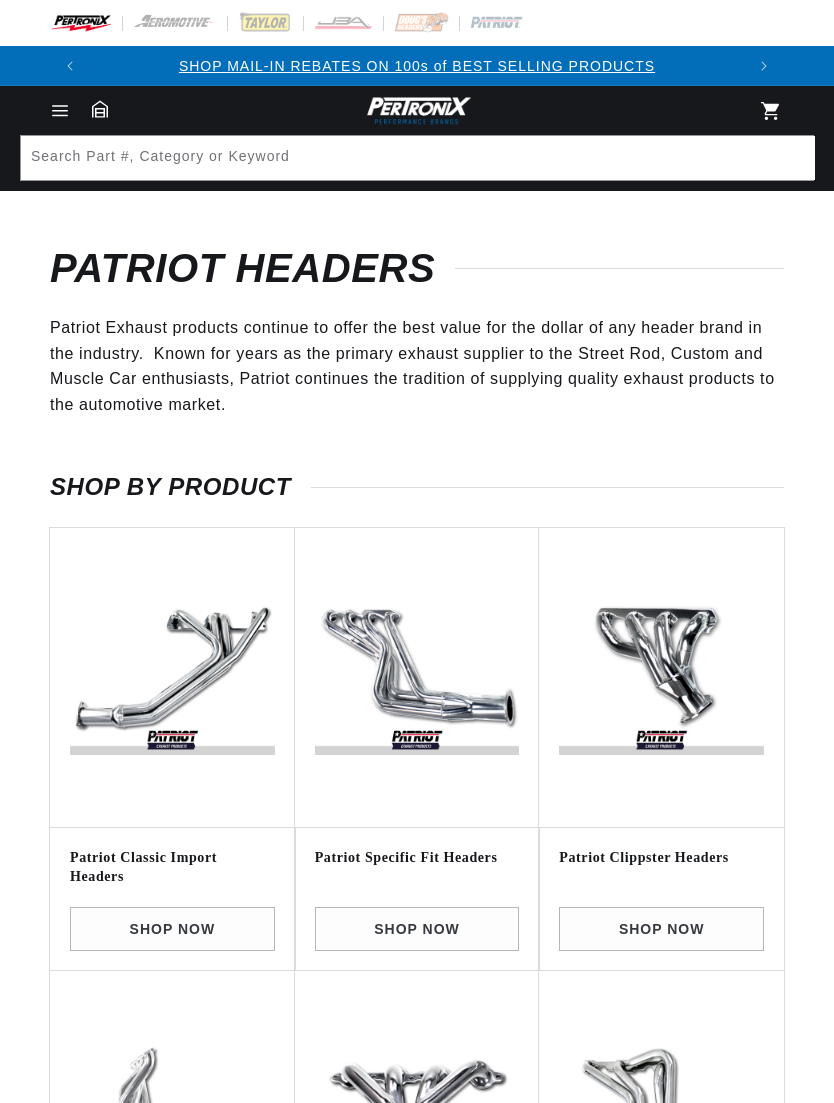 scroll, scrollTop: 0, scrollLeft: 0, axis: both 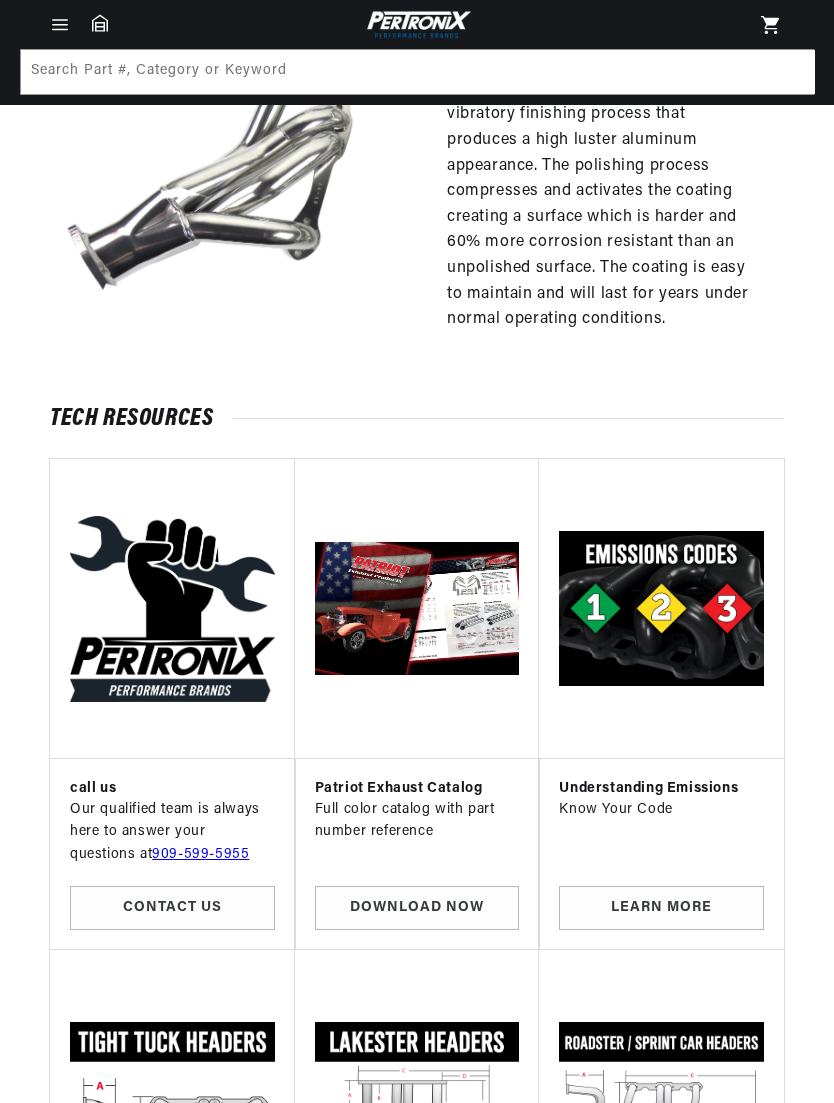 click at bounding box center (233, 156) 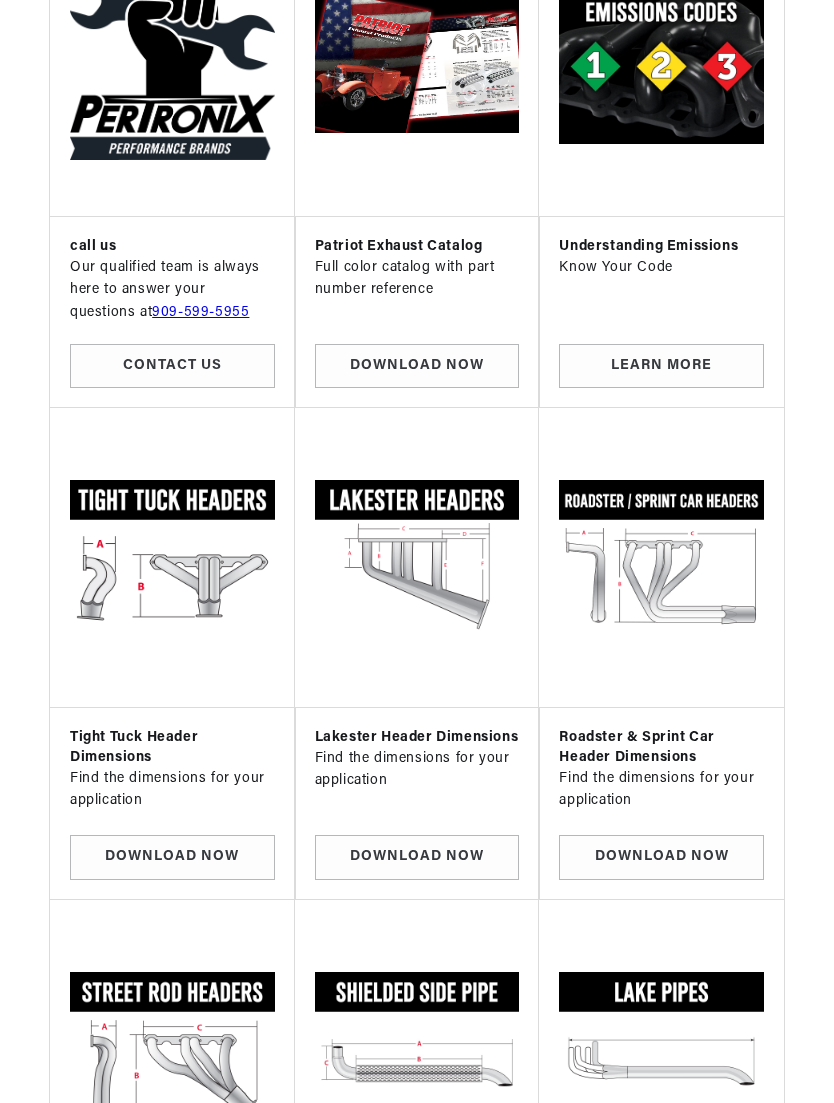 scroll, scrollTop: 7923, scrollLeft: 0, axis: vertical 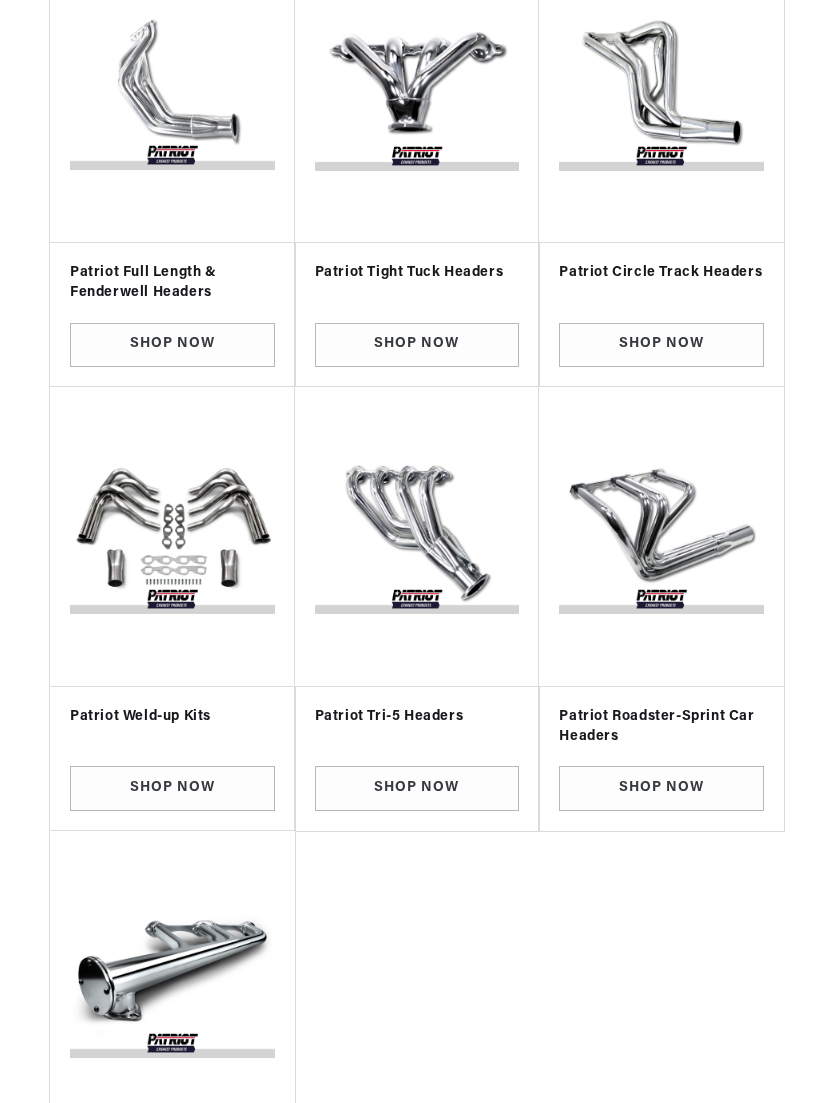 click on "Shop Now" at bounding box center (172, 788) 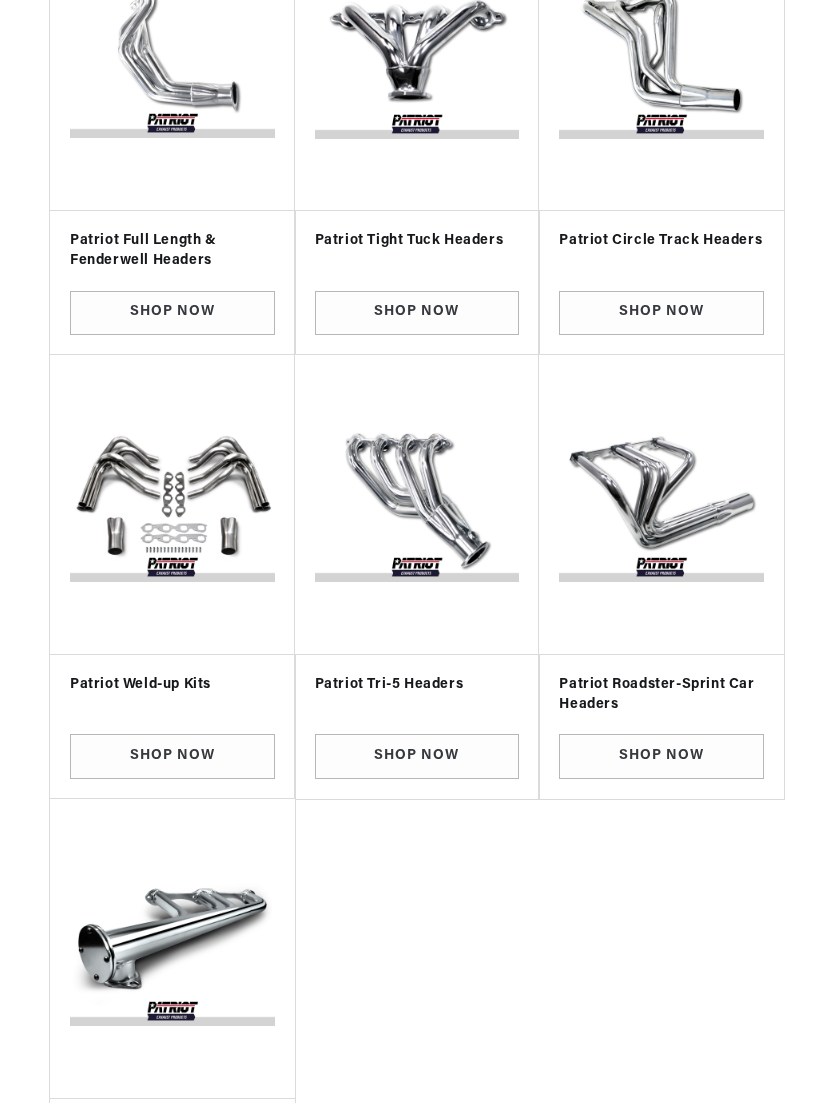 click at bounding box center [172, 504] 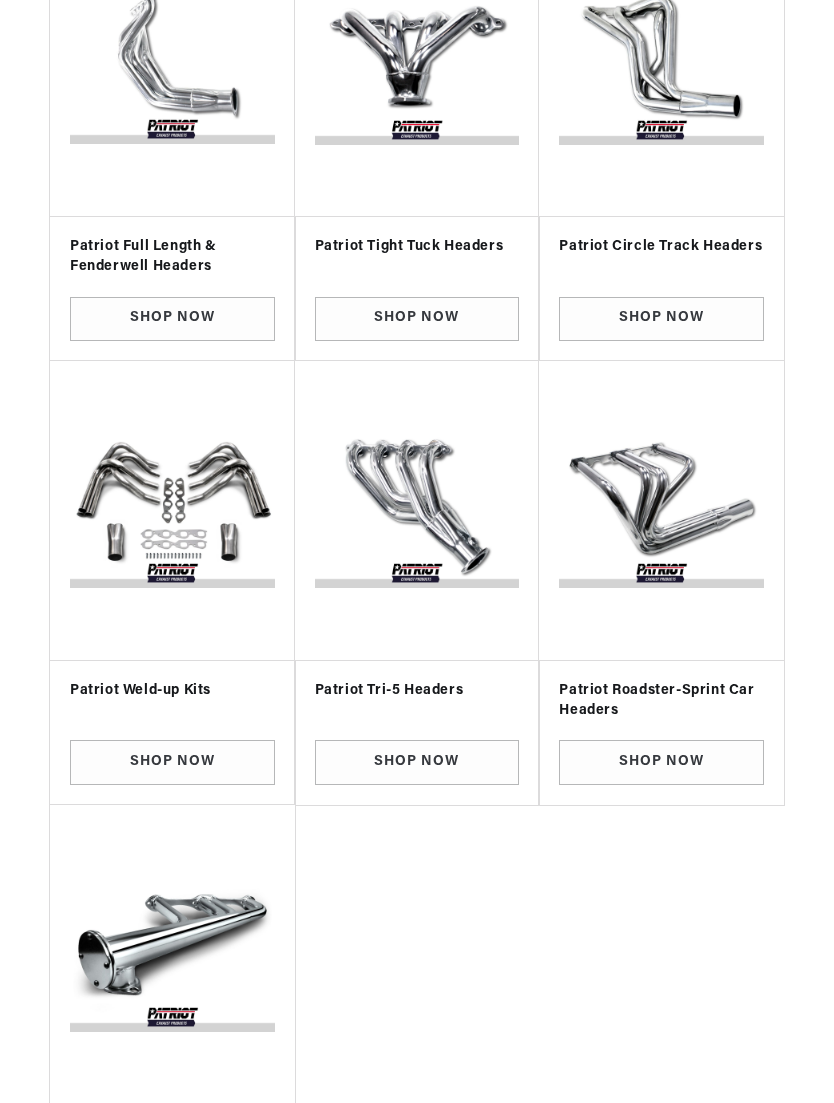 scroll, scrollTop: 0, scrollLeft: 654, axis: horizontal 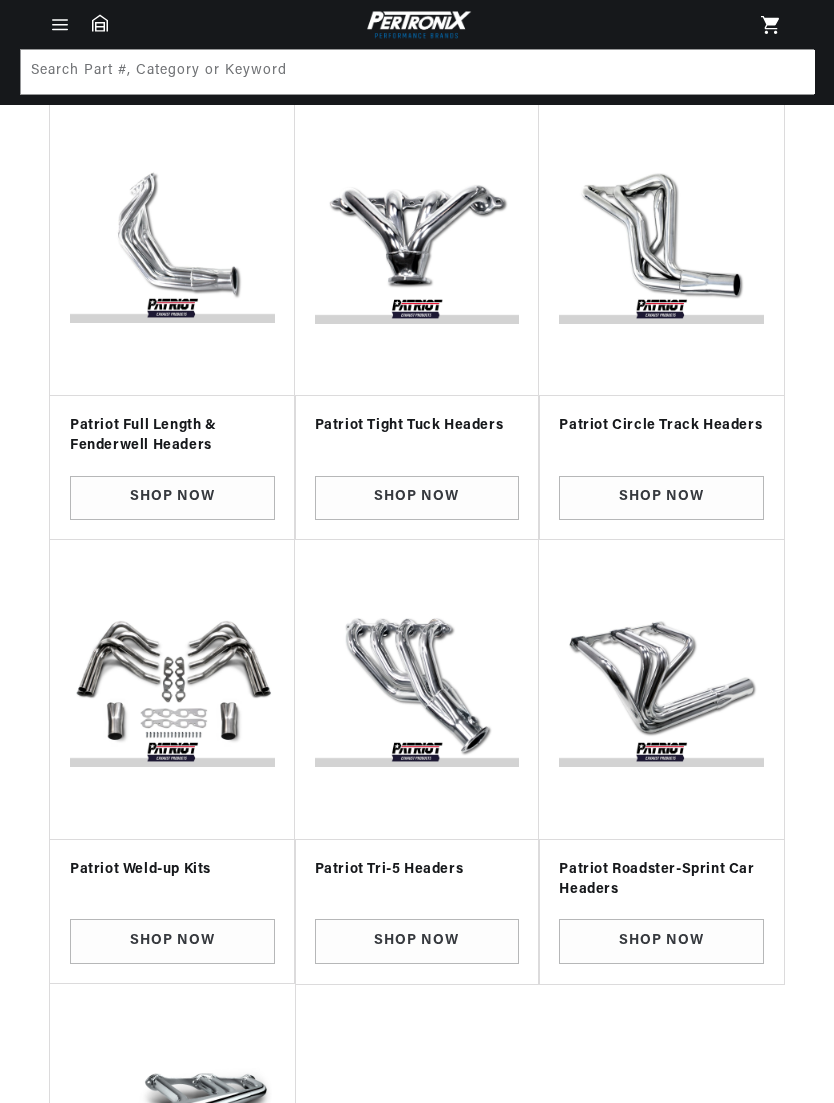 click on "Patriot Tight Tuck Headers" at bounding box center (417, 426) 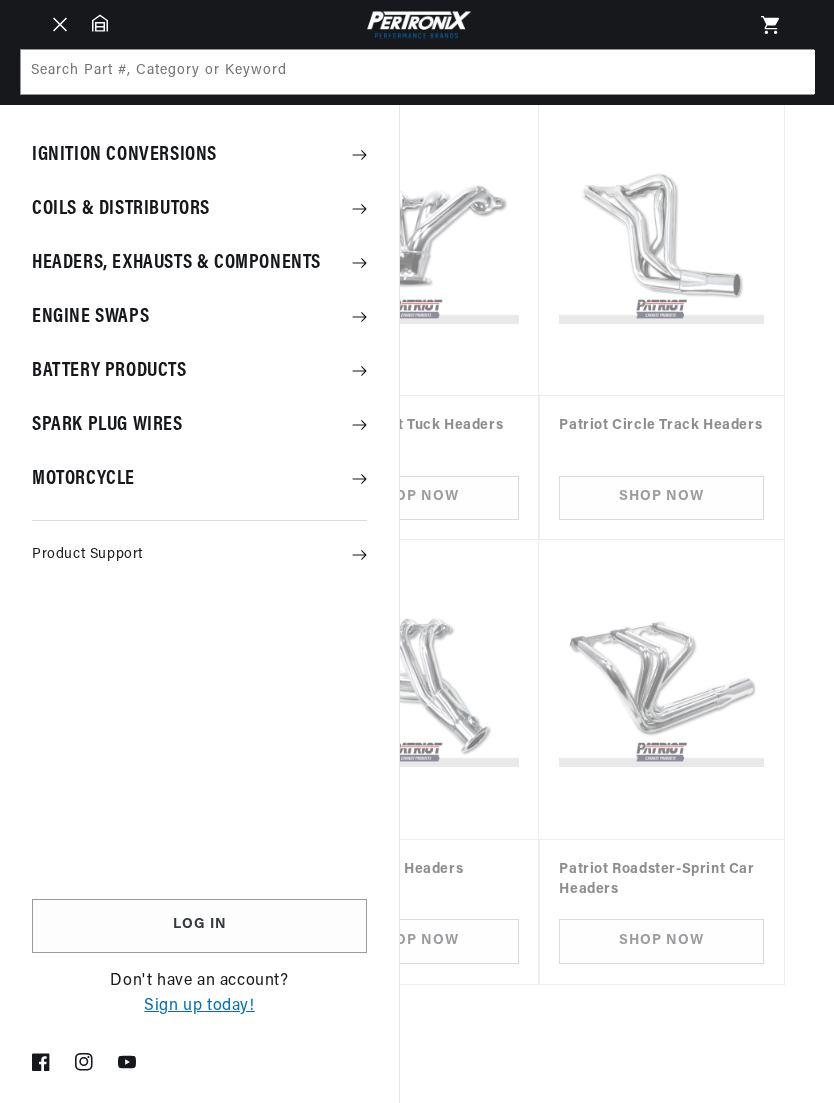 scroll, scrollTop: 0, scrollLeft: 0, axis: both 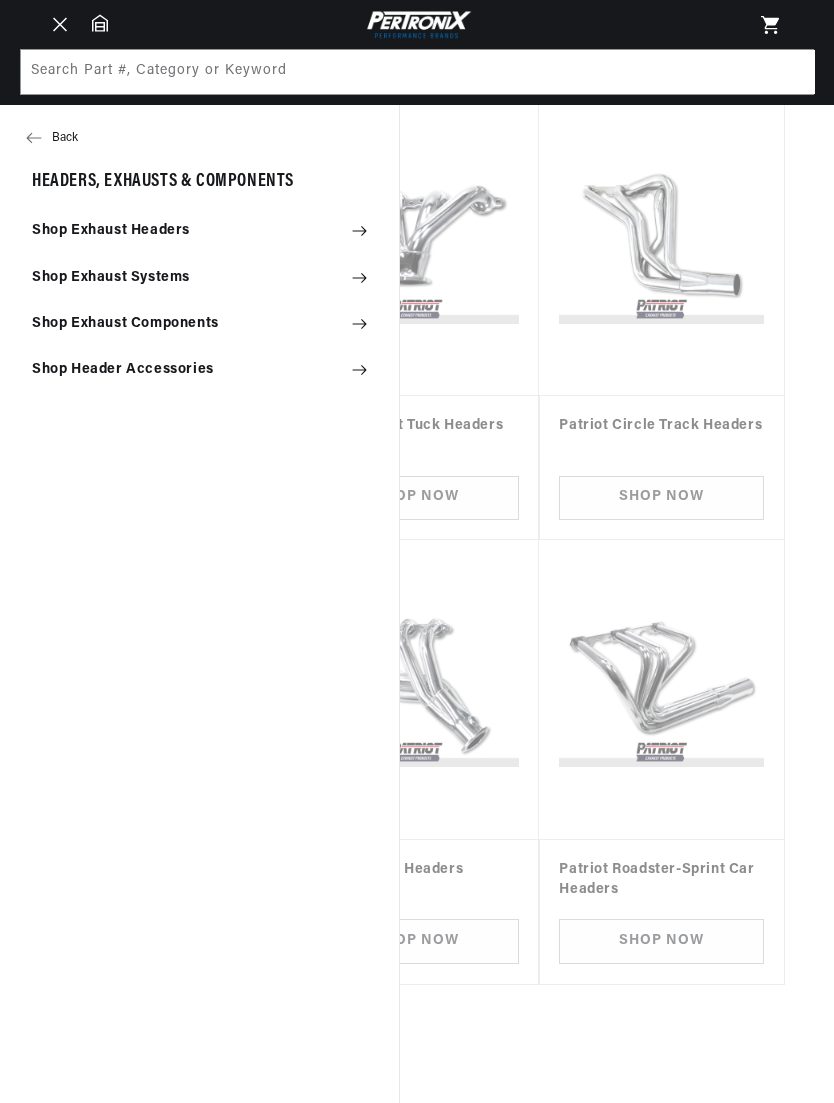 click on "Shop Exhaust Headers" at bounding box center (199, 231) 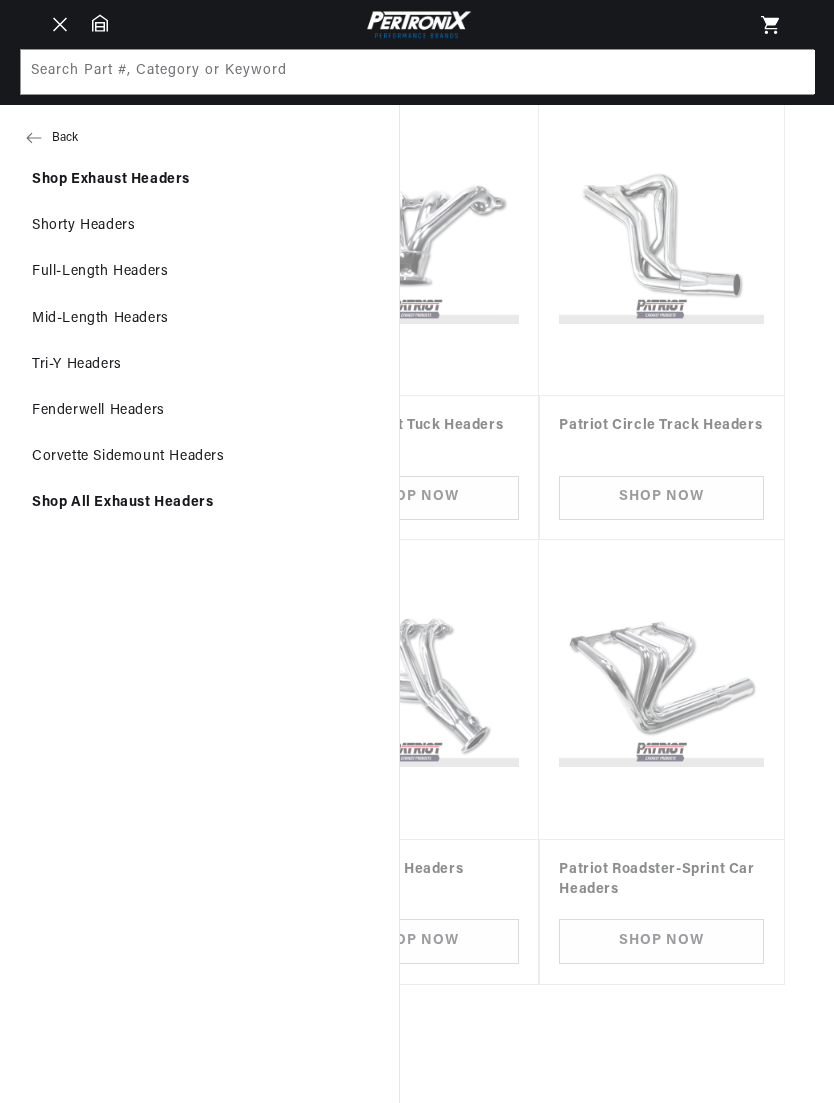 scroll, scrollTop: 0, scrollLeft: 0, axis: both 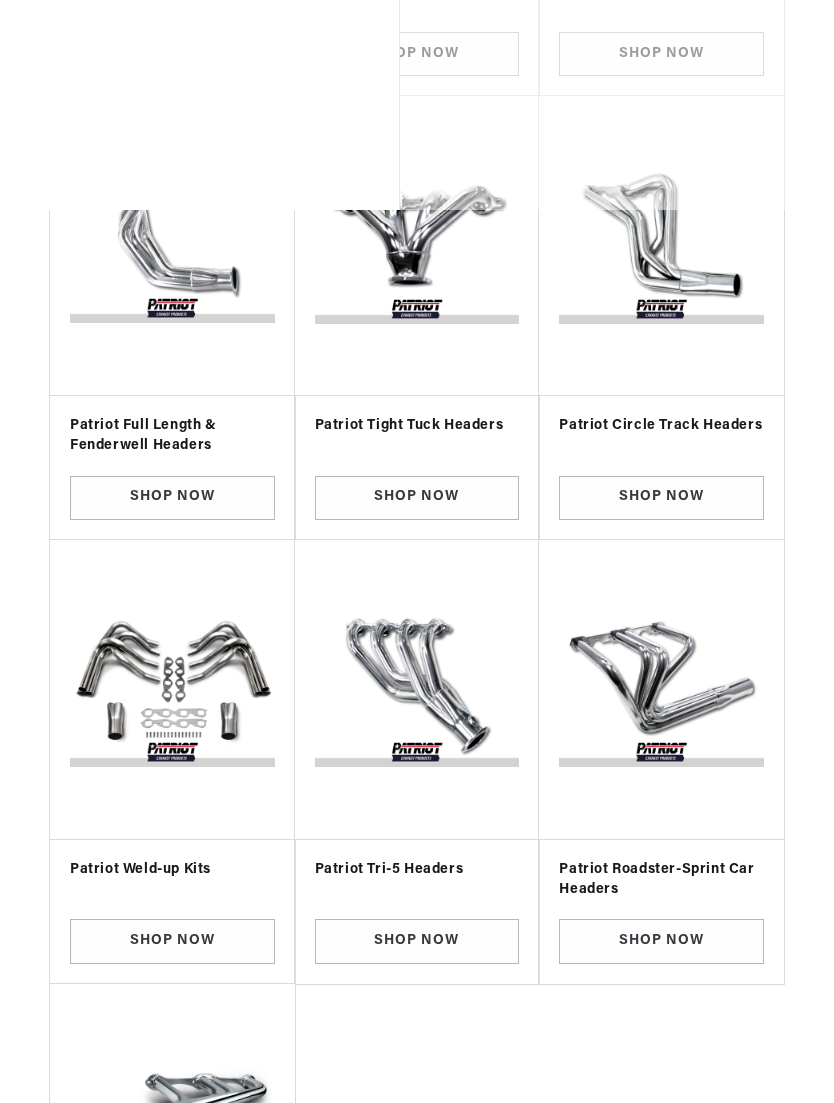 click on "Vendor:
Patriot Tri-5 Headers
Shop Now" at bounding box center (417, 912) 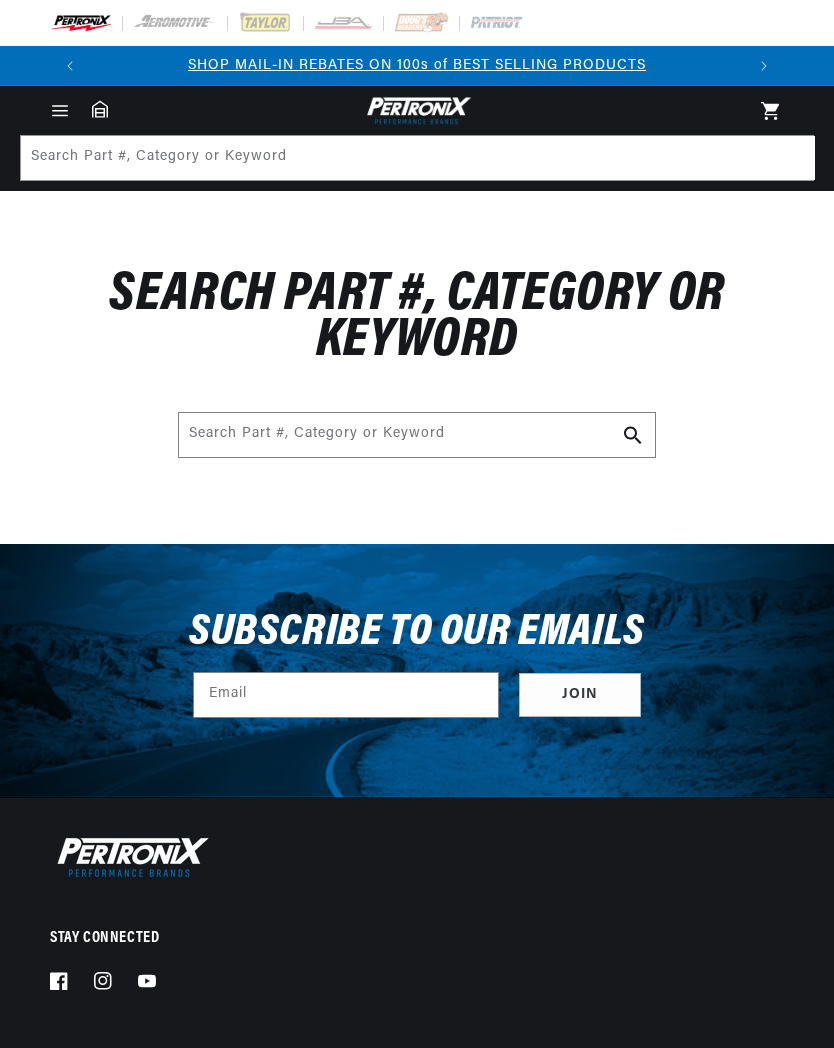 scroll, scrollTop: 0, scrollLeft: 0, axis: both 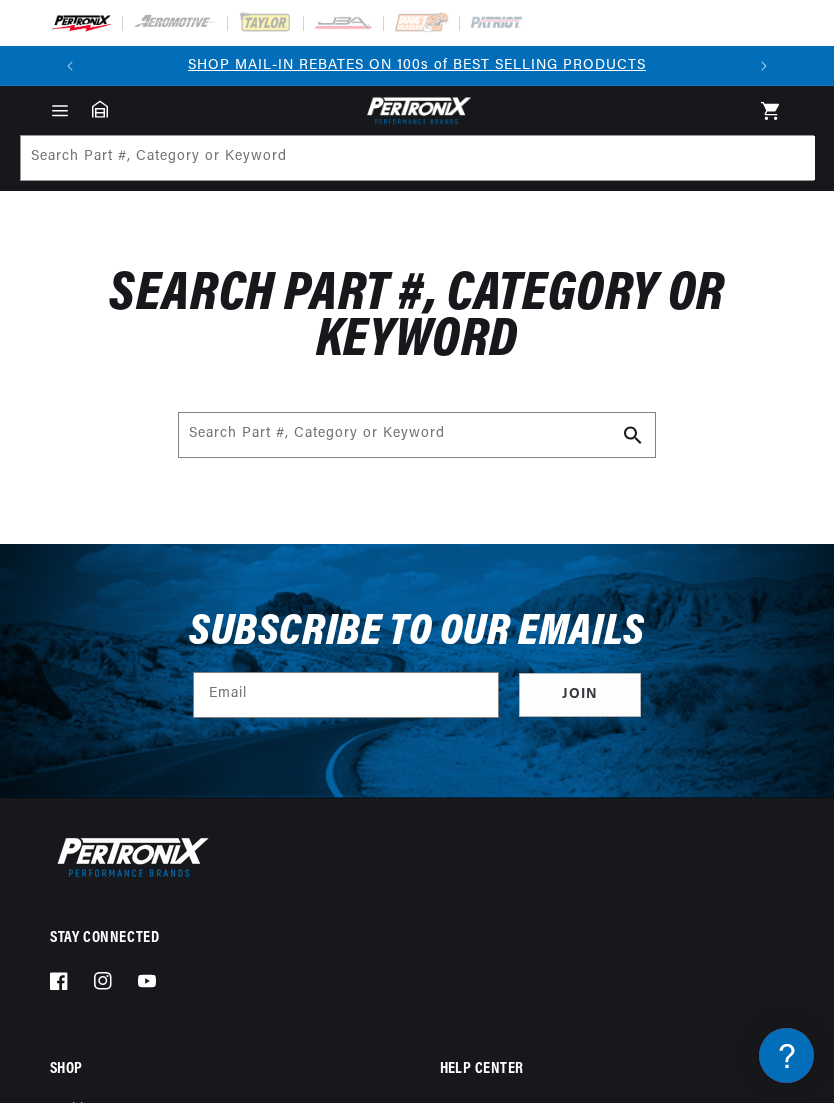 click at bounding box center (130, 857) 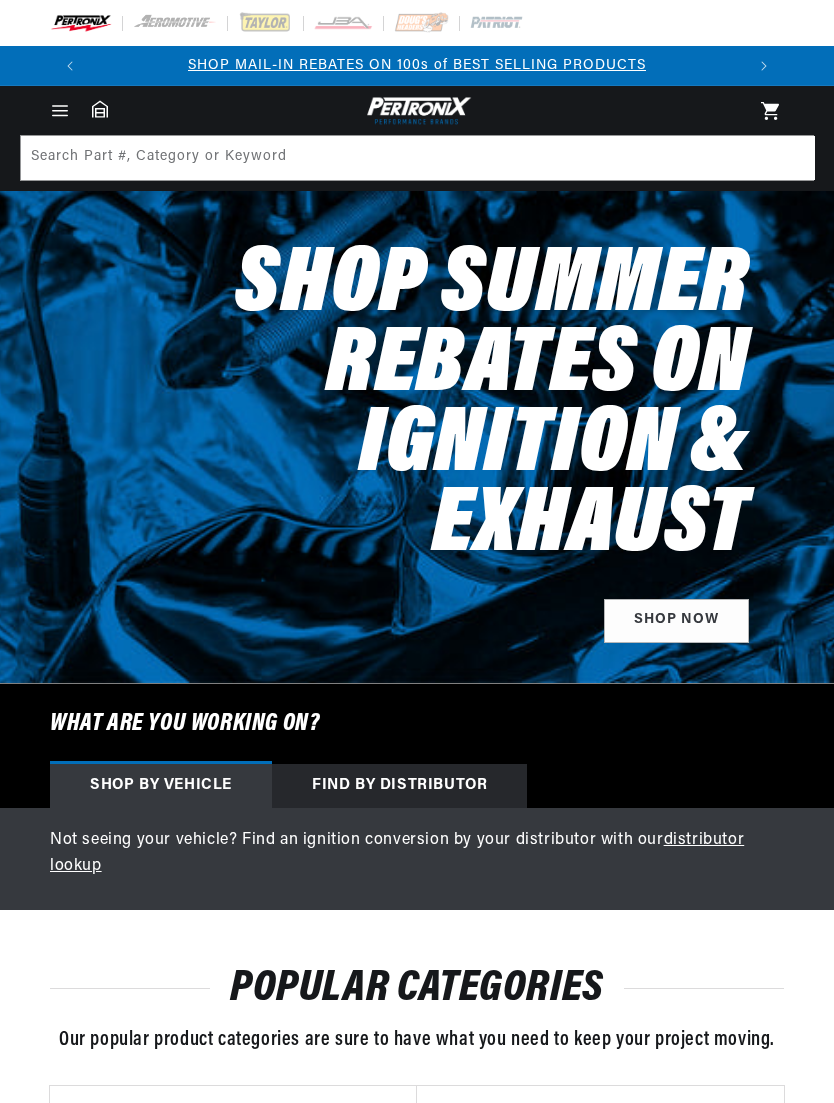 scroll, scrollTop: 0, scrollLeft: 0, axis: both 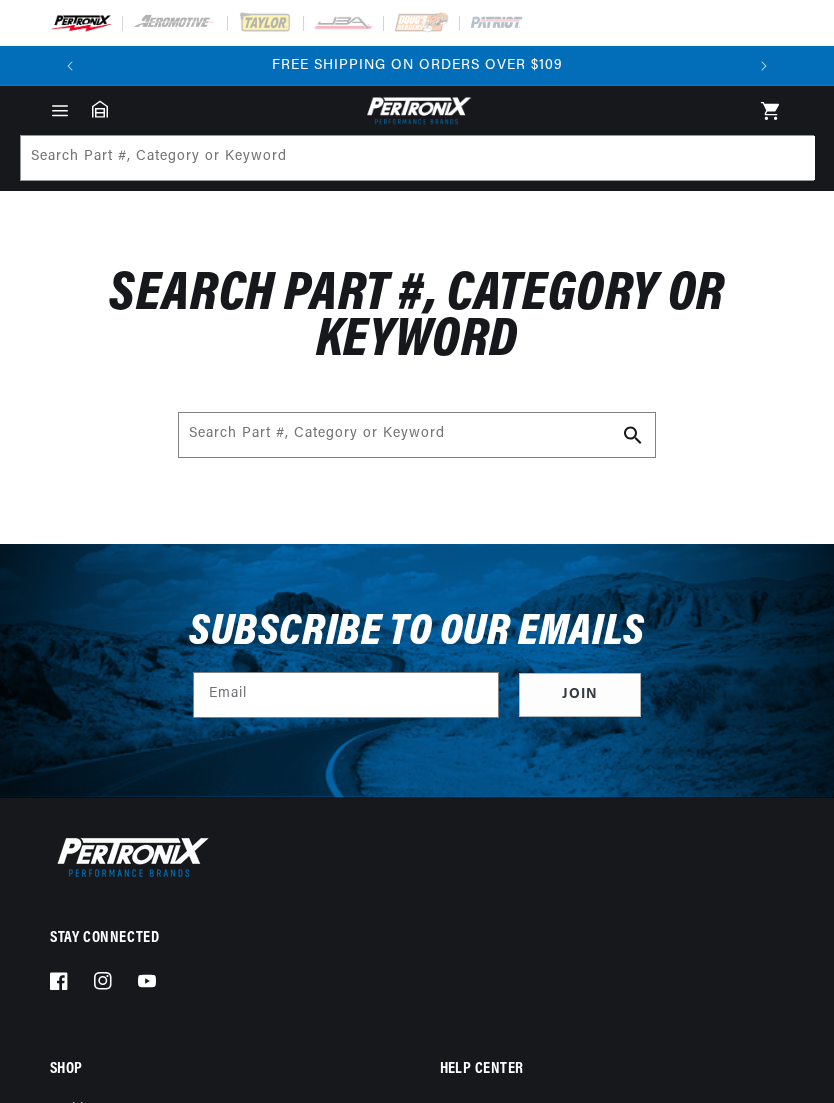 click 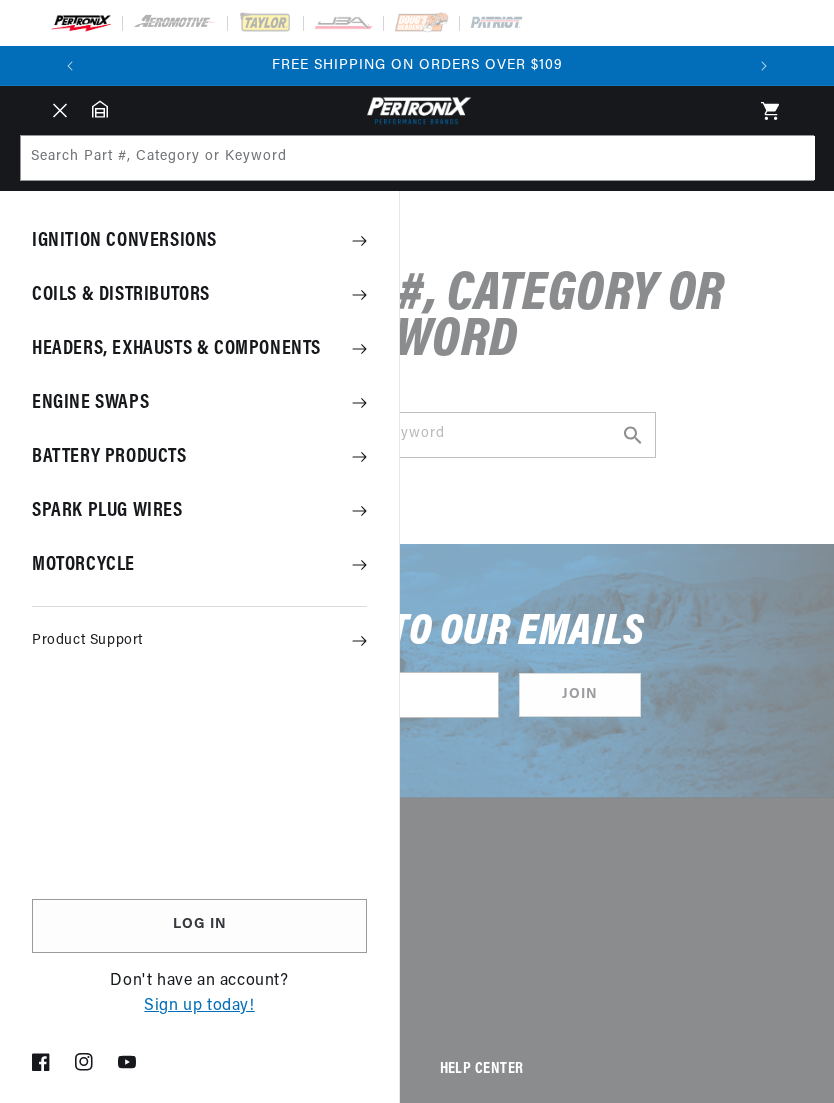 click on "Engine Swaps" at bounding box center (199, 403) 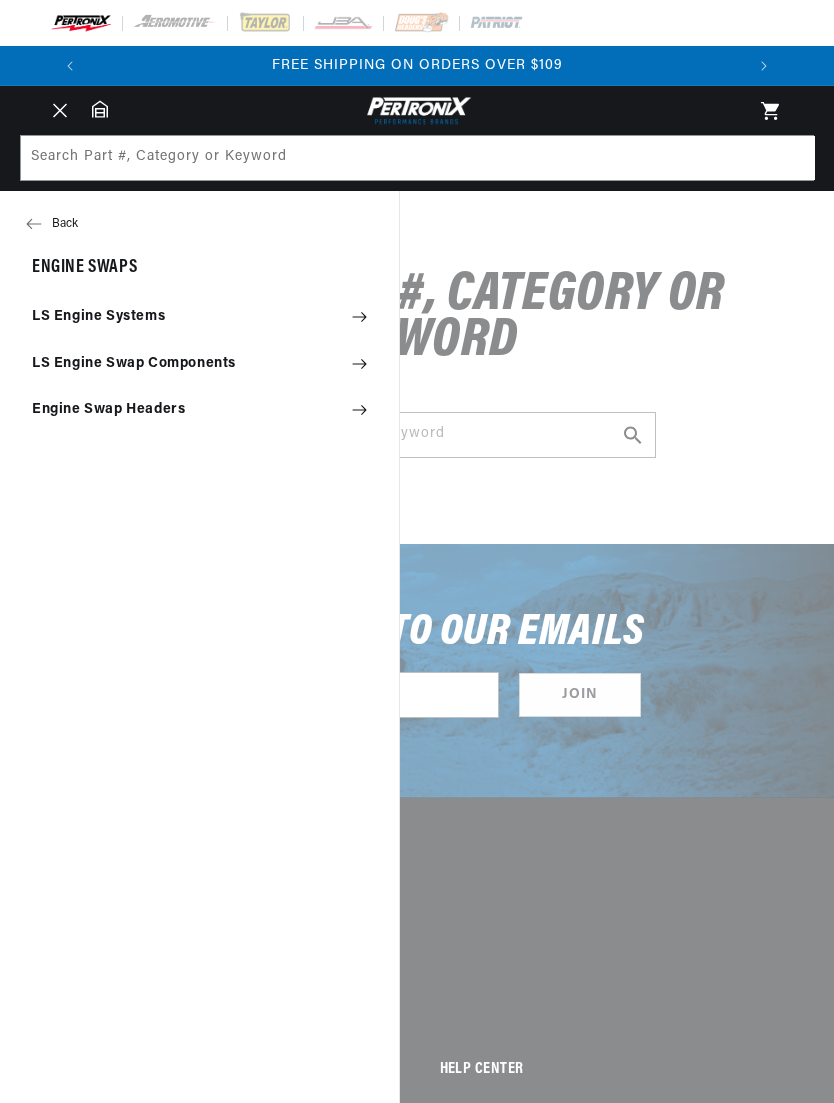 click on "Engine Swap Headers" at bounding box center (199, 410) 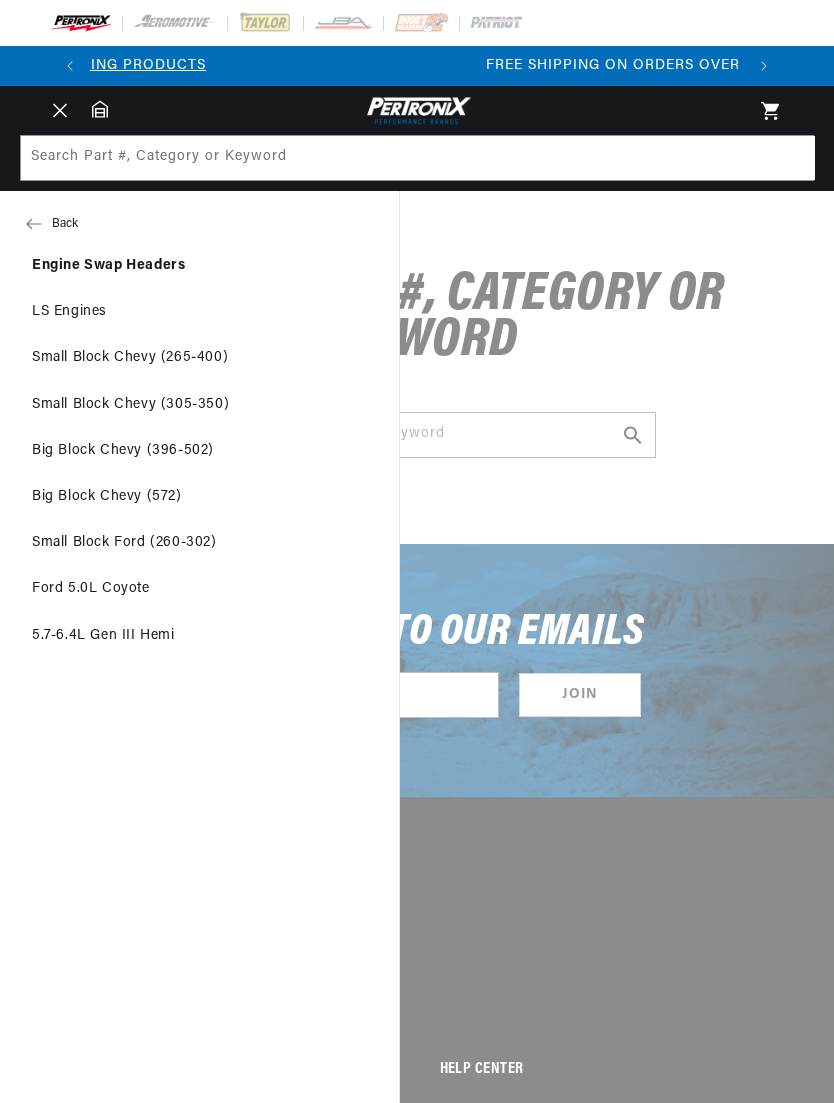 scroll, scrollTop: 0, scrollLeft: 165, axis: horizontal 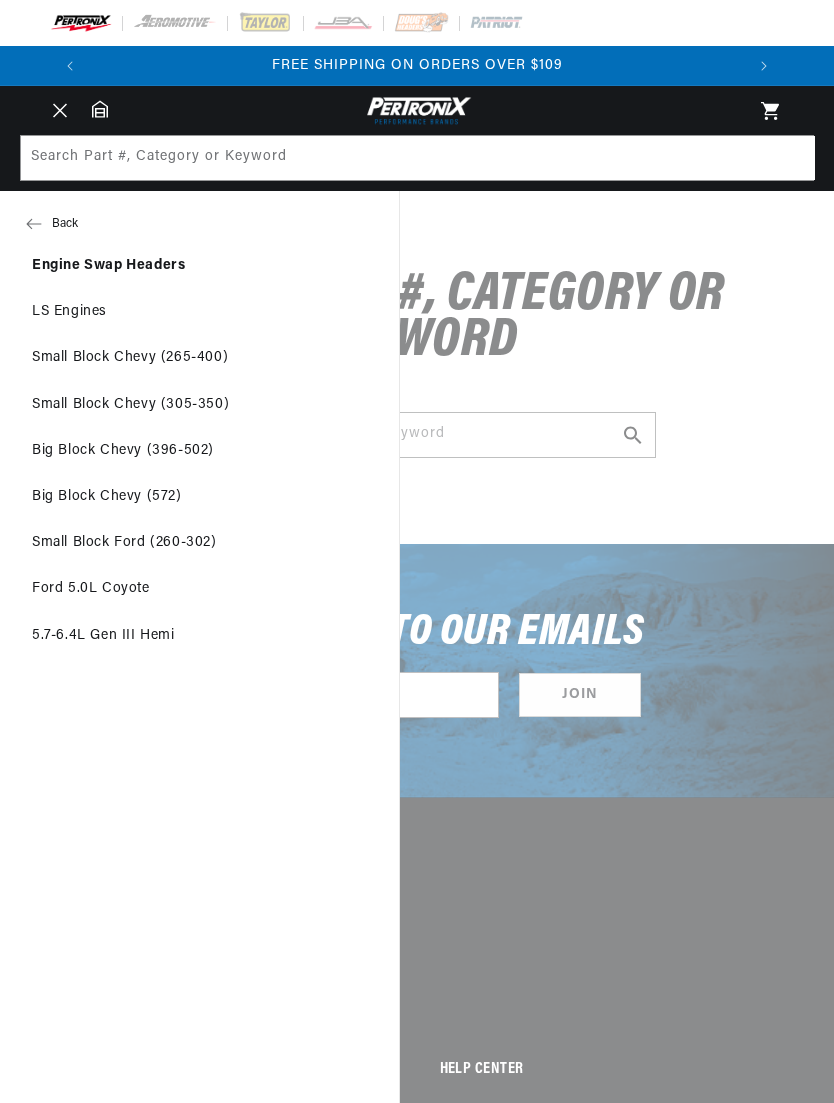 click on "Big Block Chevy (396-502)" at bounding box center (199, 451) 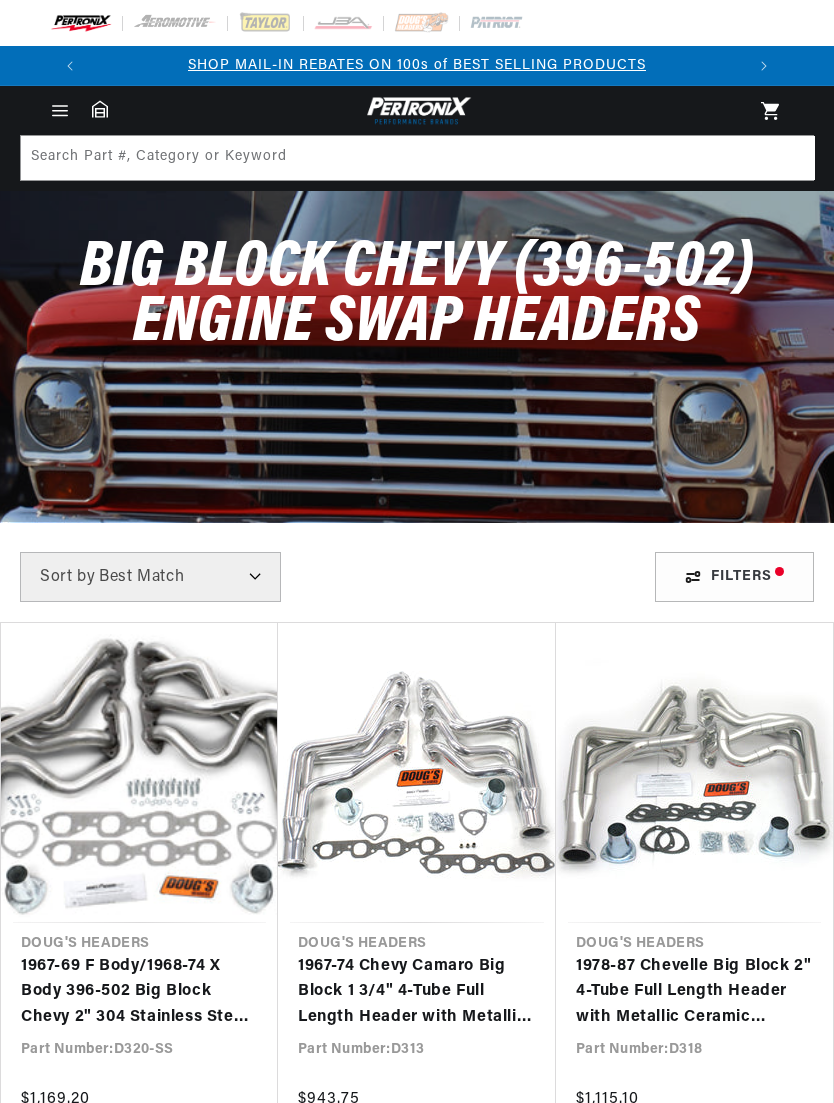 scroll, scrollTop: 0, scrollLeft: 0, axis: both 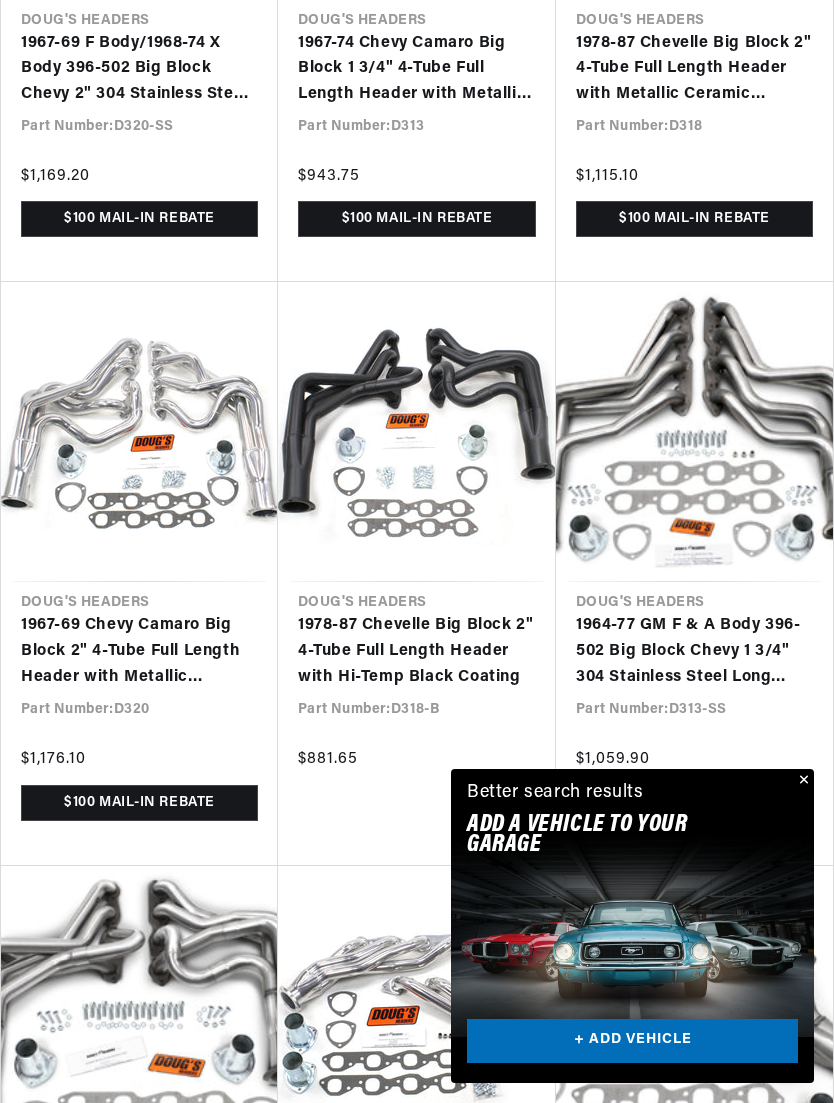 click on "1967-69 F Body/1968-74 X Body 396-502 Big Block Chevy 2" 304 Stainless Steel Long Tube Header with 3 1/2" Collector" at bounding box center [139, 69] 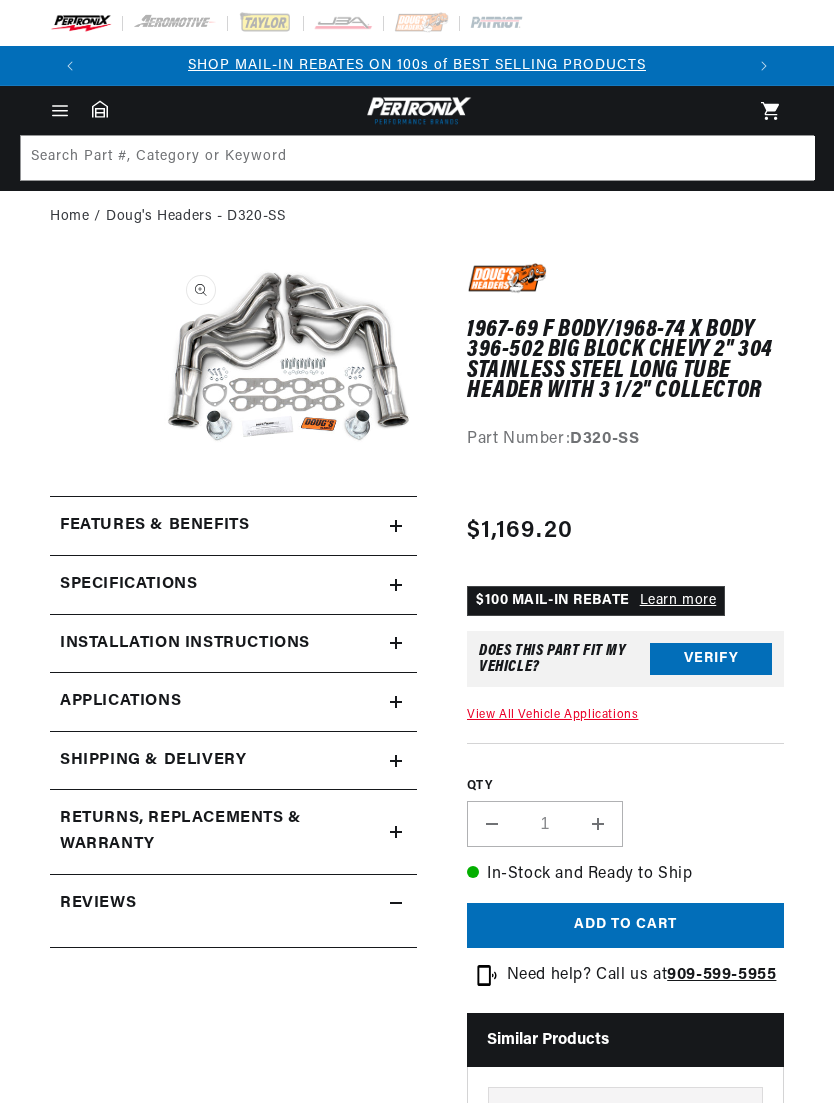 scroll, scrollTop: 0, scrollLeft: 0, axis: both 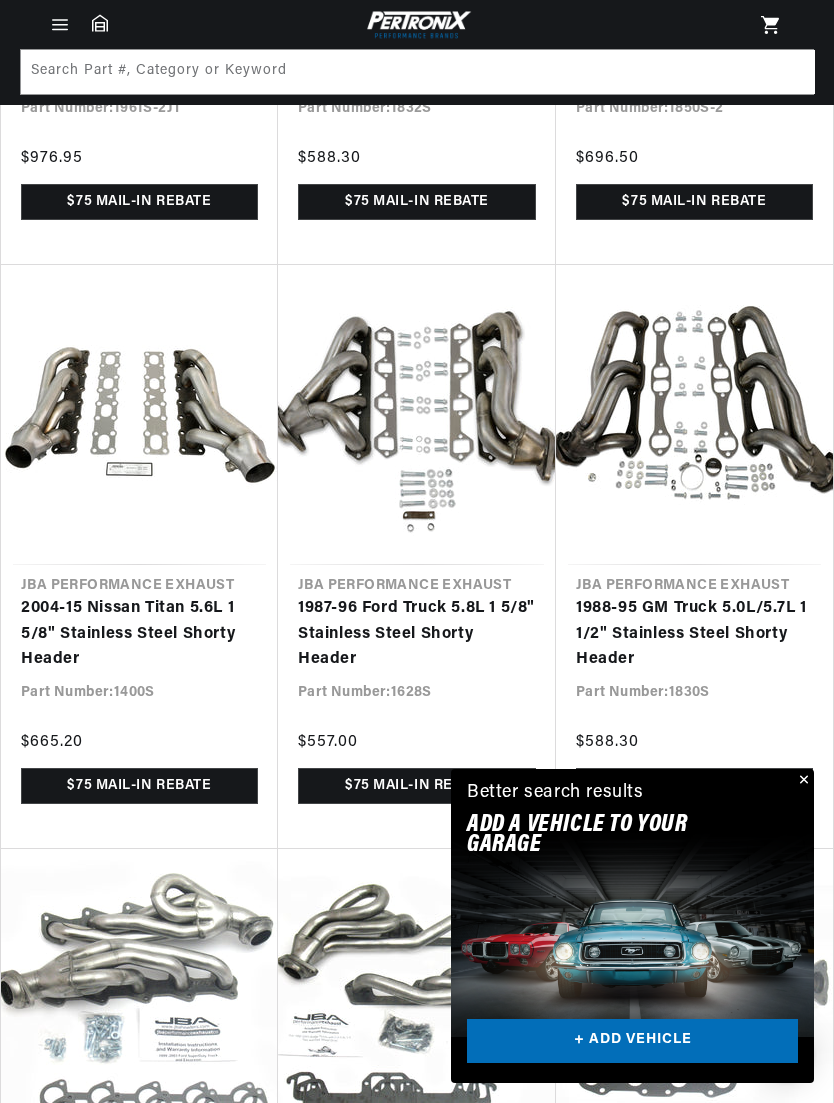 click on "2004-15 Nissan Titan 5.6L 1 5/8" Stainless Steel Shorty Header" at bounding box center (139, 634) 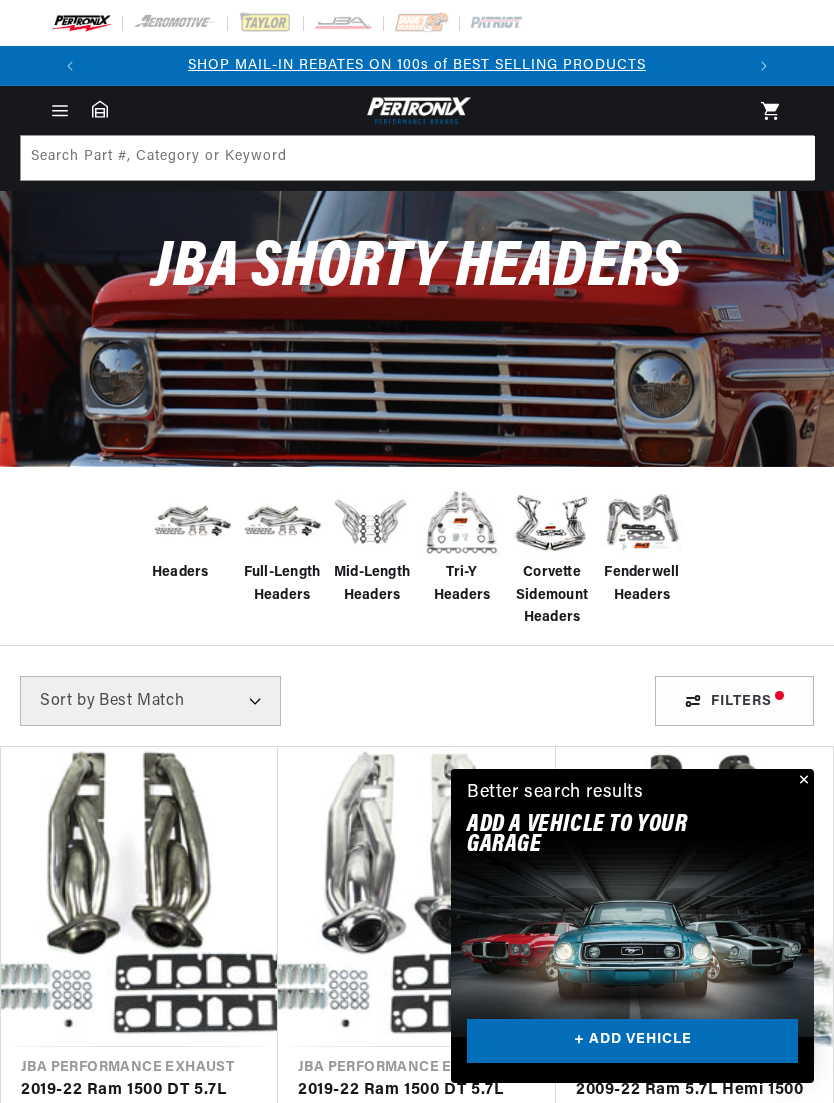 scroll, scrollTop: 1713, scrollLeft: 0, axis: vertical 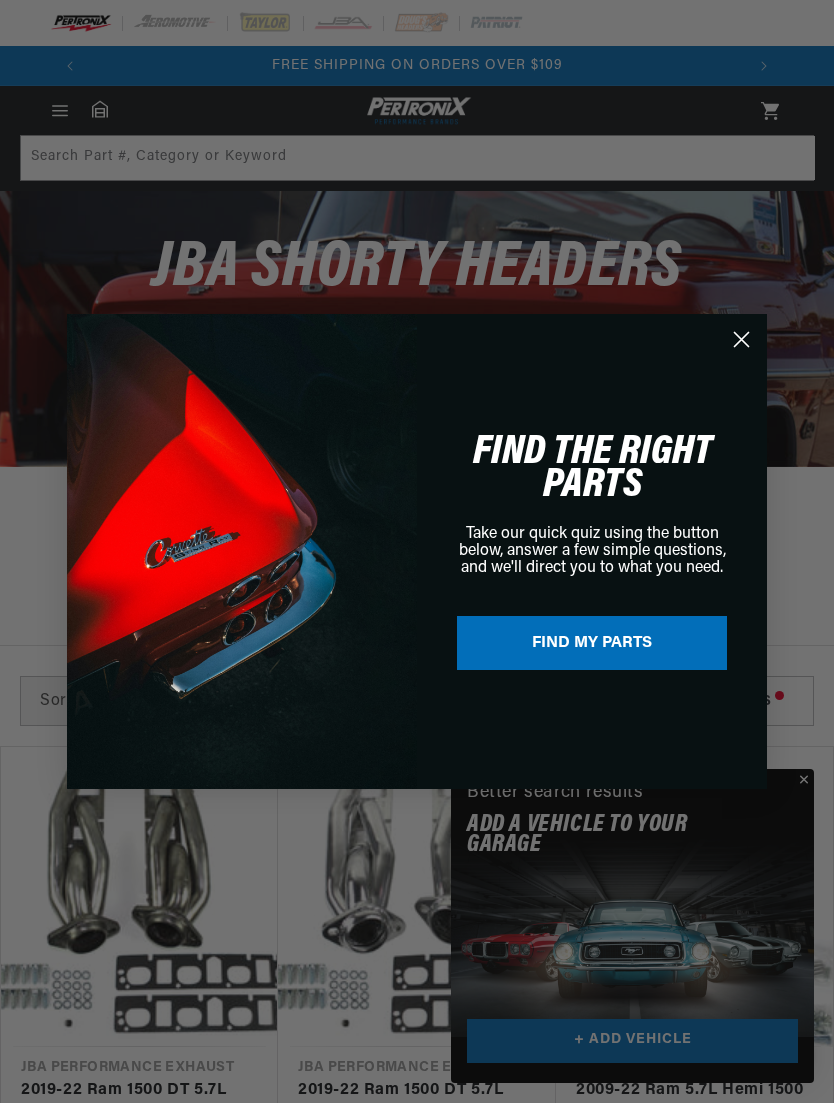 click on "FIND THE RIGHT PARTS Take our quick quiz using the button below, answer a few simple questions, and we'll direct you to what you need. FIND MY PARTS" at bounding box center [582, 551] 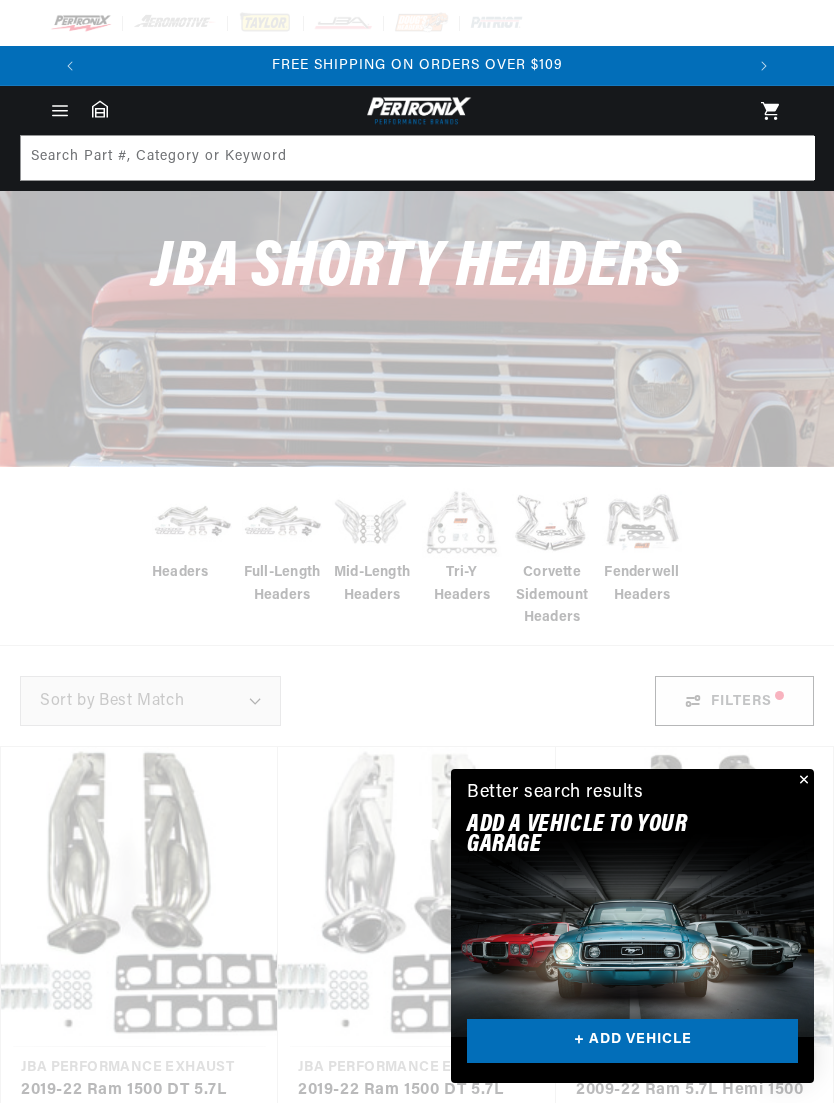 scroll, scrollTop: 2030, scrollLeft: 0, axis: vertical 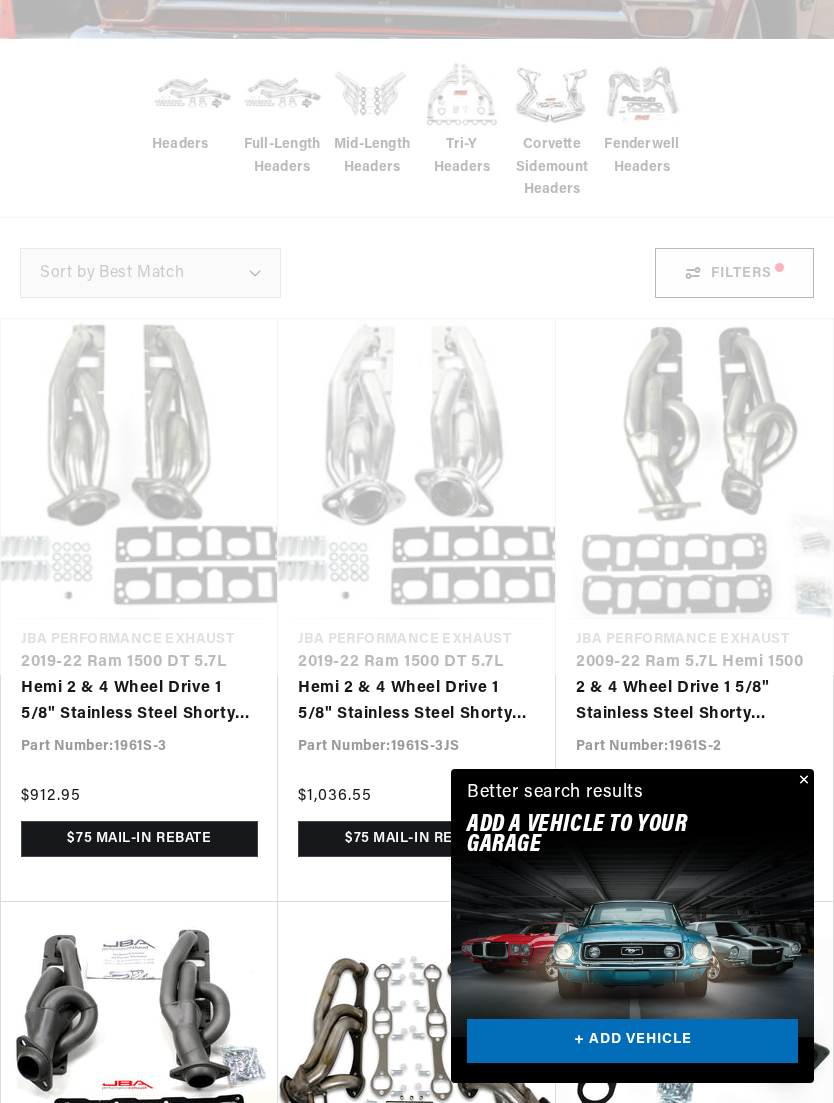 click on "2009-22 Ram 5.7L Hemi 1500 2 & 4 Wheel Drive 1 5/8" Stainless Steel Shorty Header" at bounding box center [694, 688] 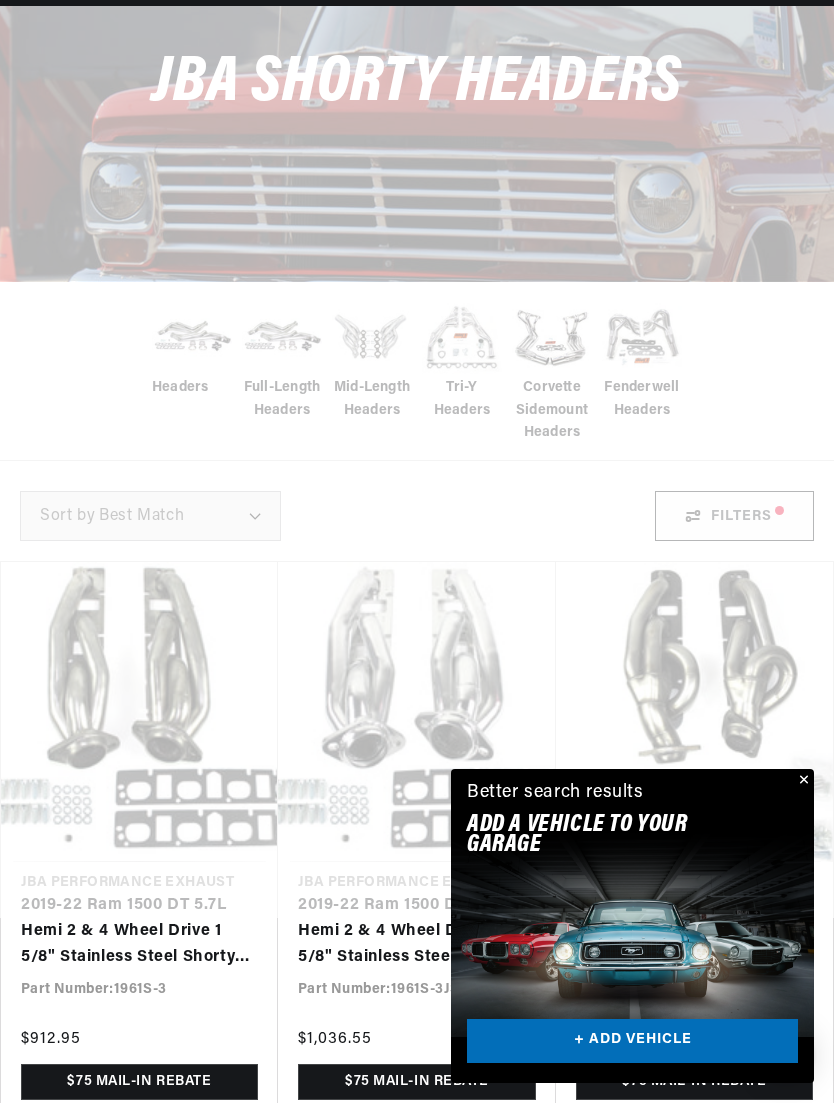 scroll, scrollTop: 191, scrollLeft: 0, axis: vertical 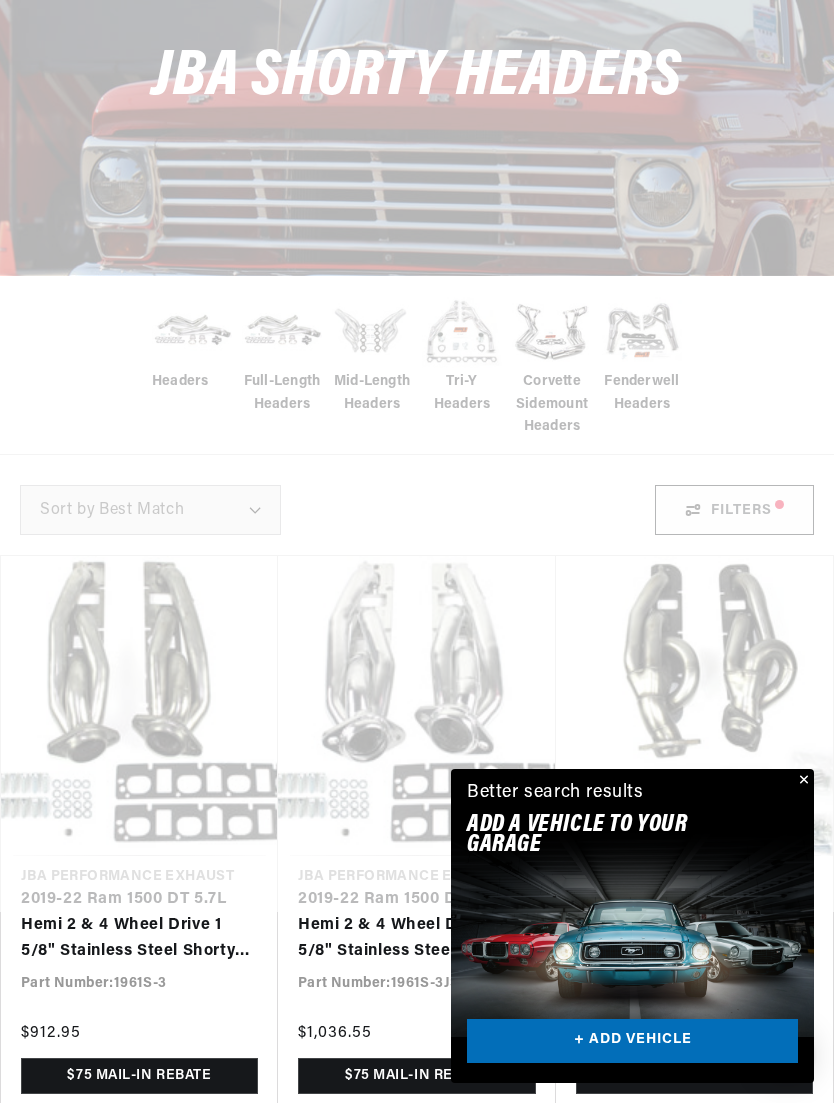 click at bounding box center (802, 781) 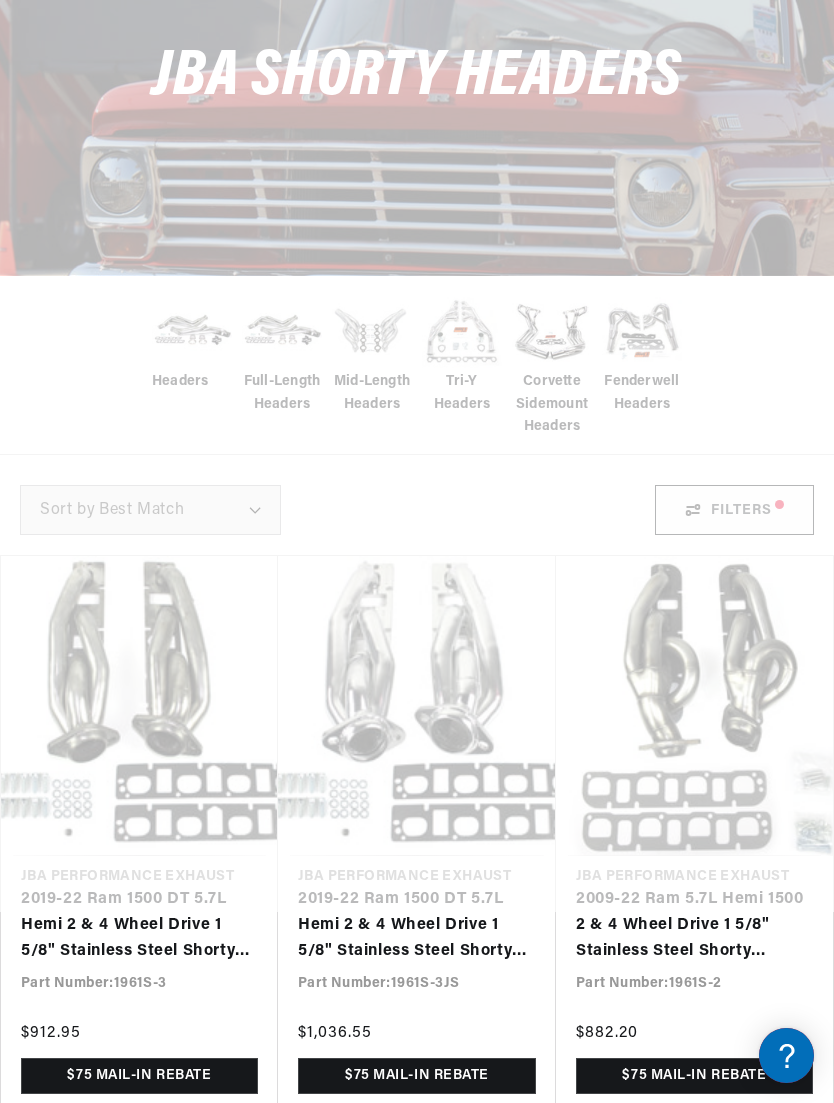 scroll, scrollTop: 0, scrollLeft: 654, axis: horizontal 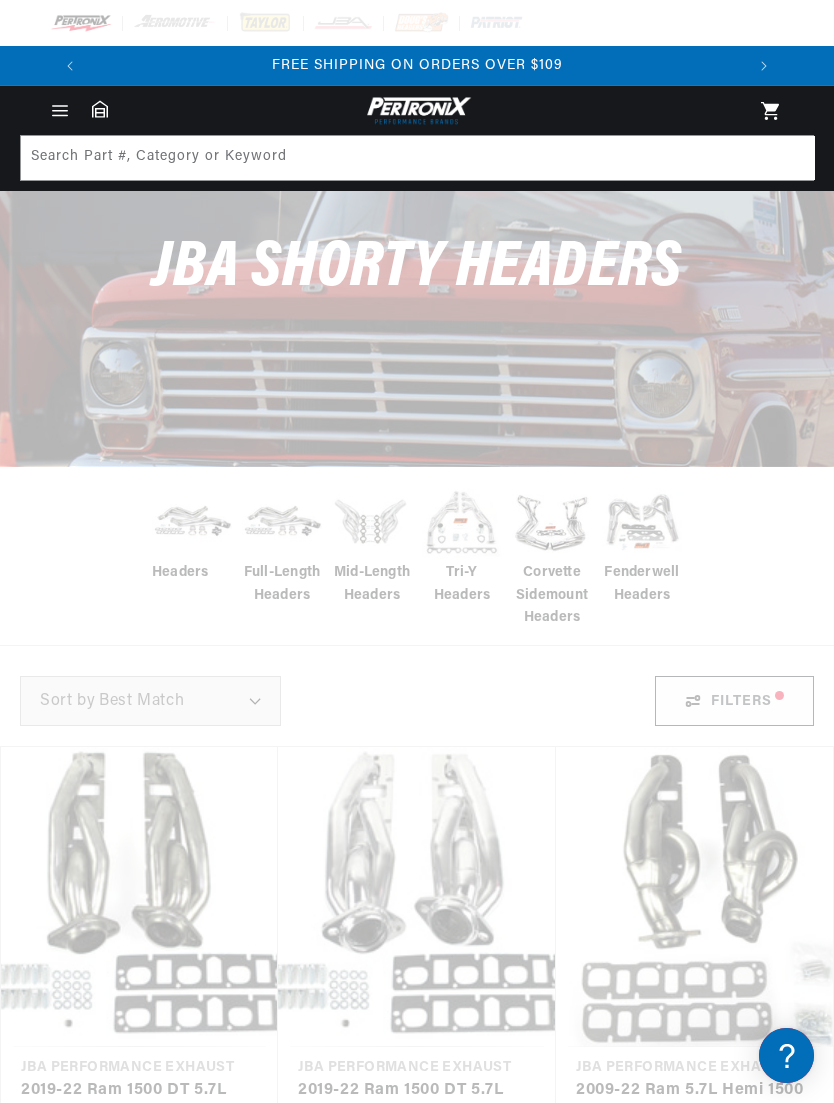 click 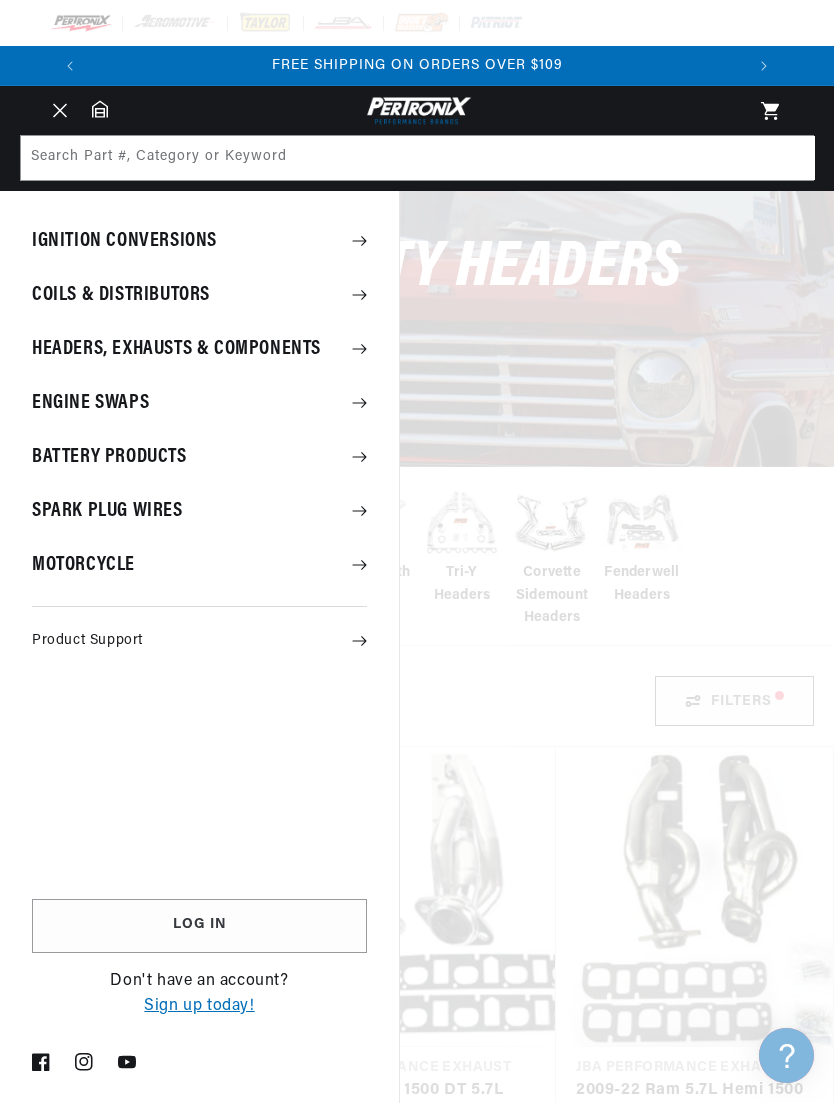 click on "Headers, Exhausts & Components" at bounding box center [199, 349] 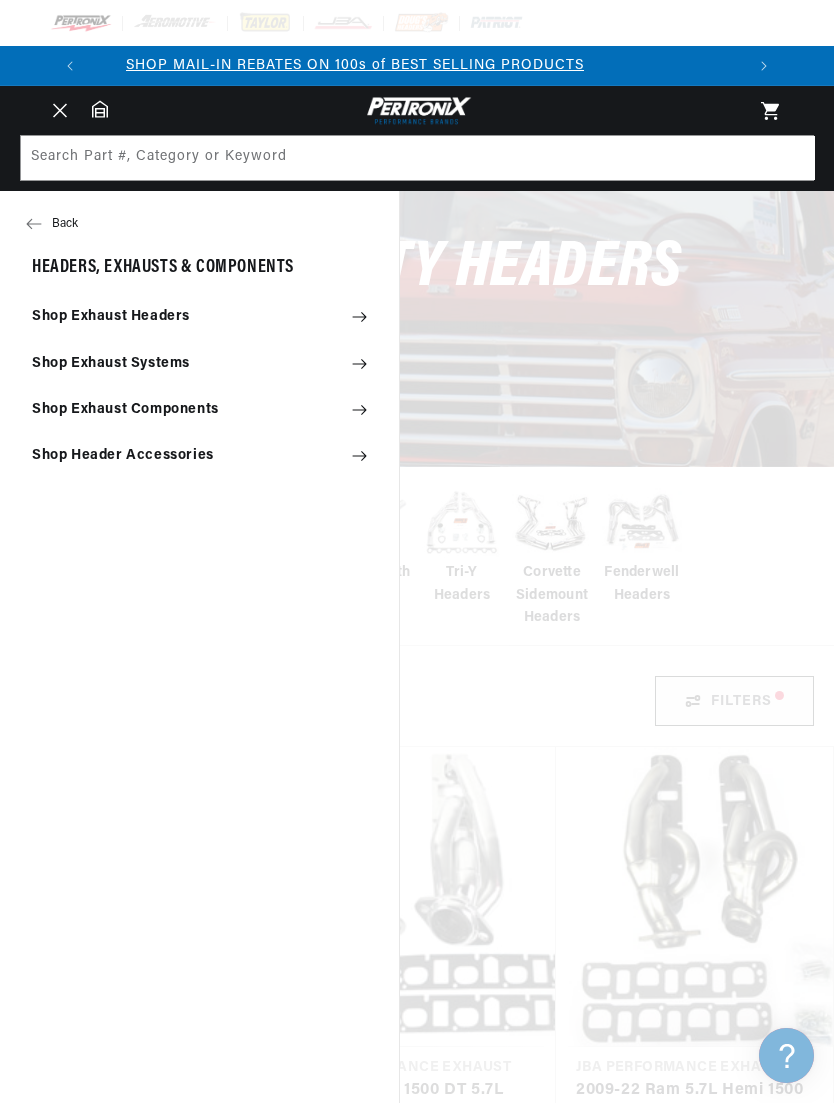 scroll, scrollTop: 0, scrollLeft: 0, axis: both 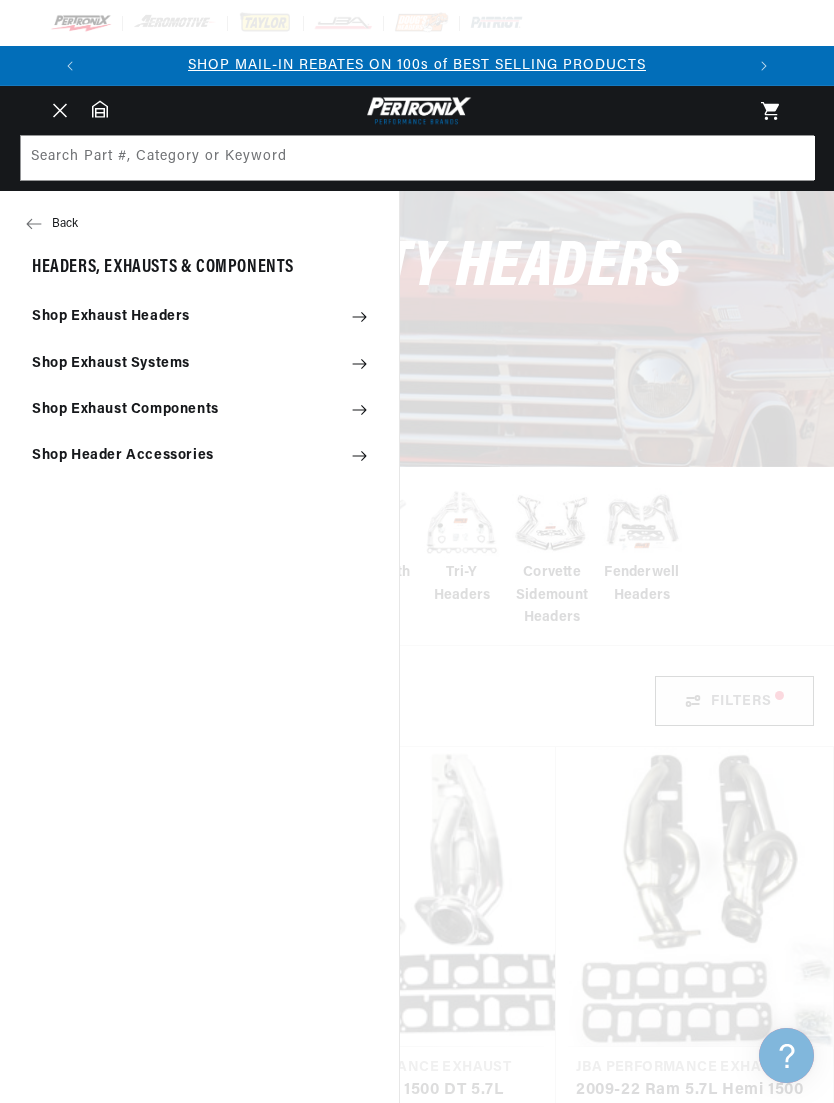 click on "Shop Exhaust Headers" at bounding box center (199, 317) 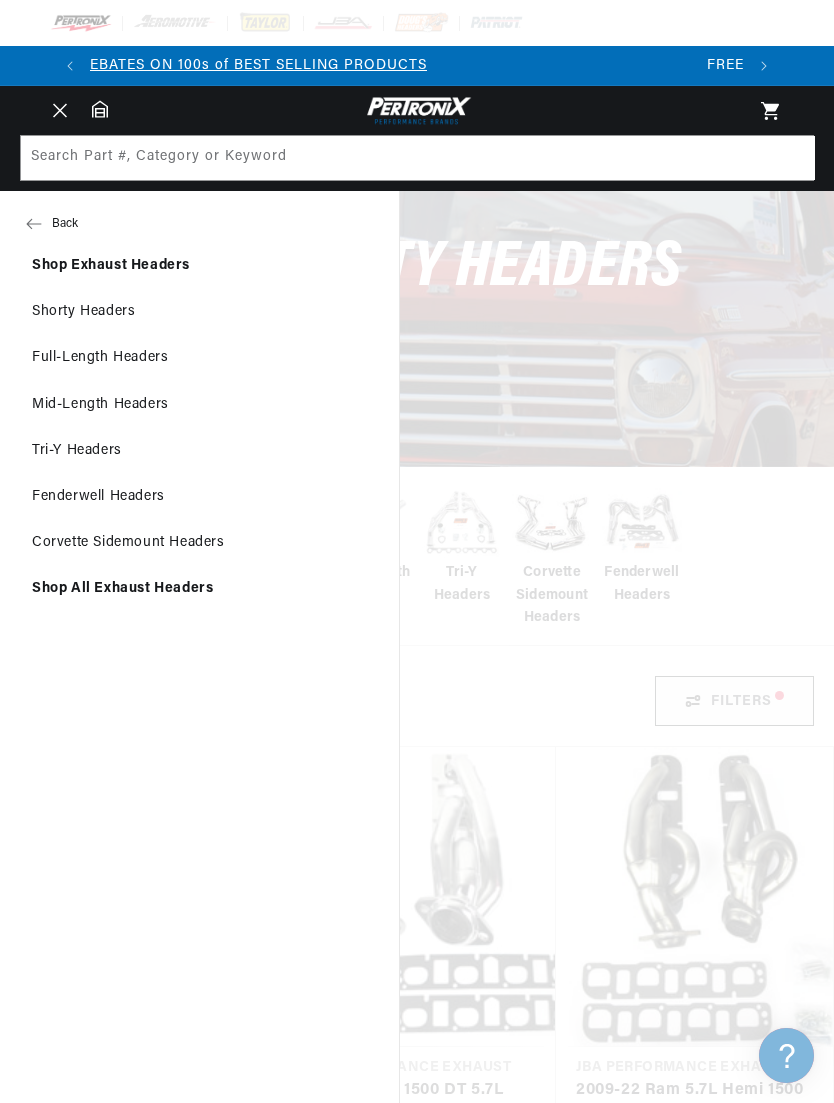 scroll, scrollTop: 0, scrollLeft: 0, axis: both 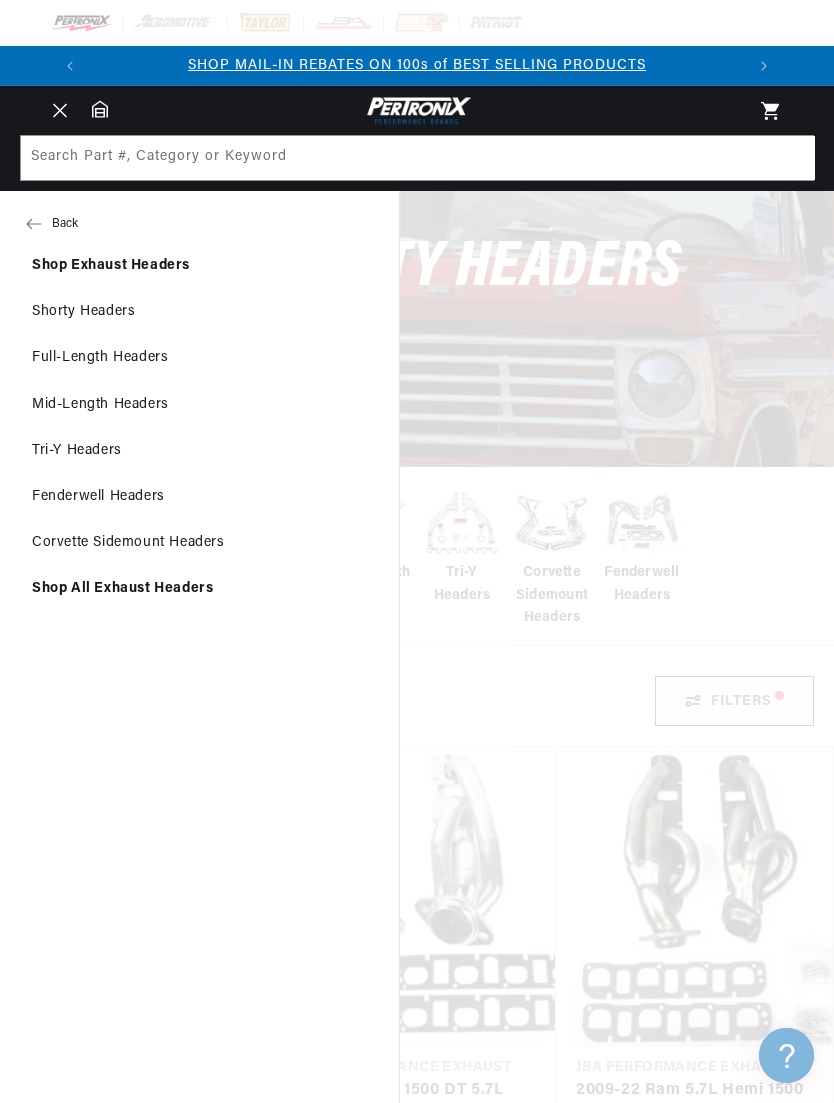 click at bounding box center [60, 111] 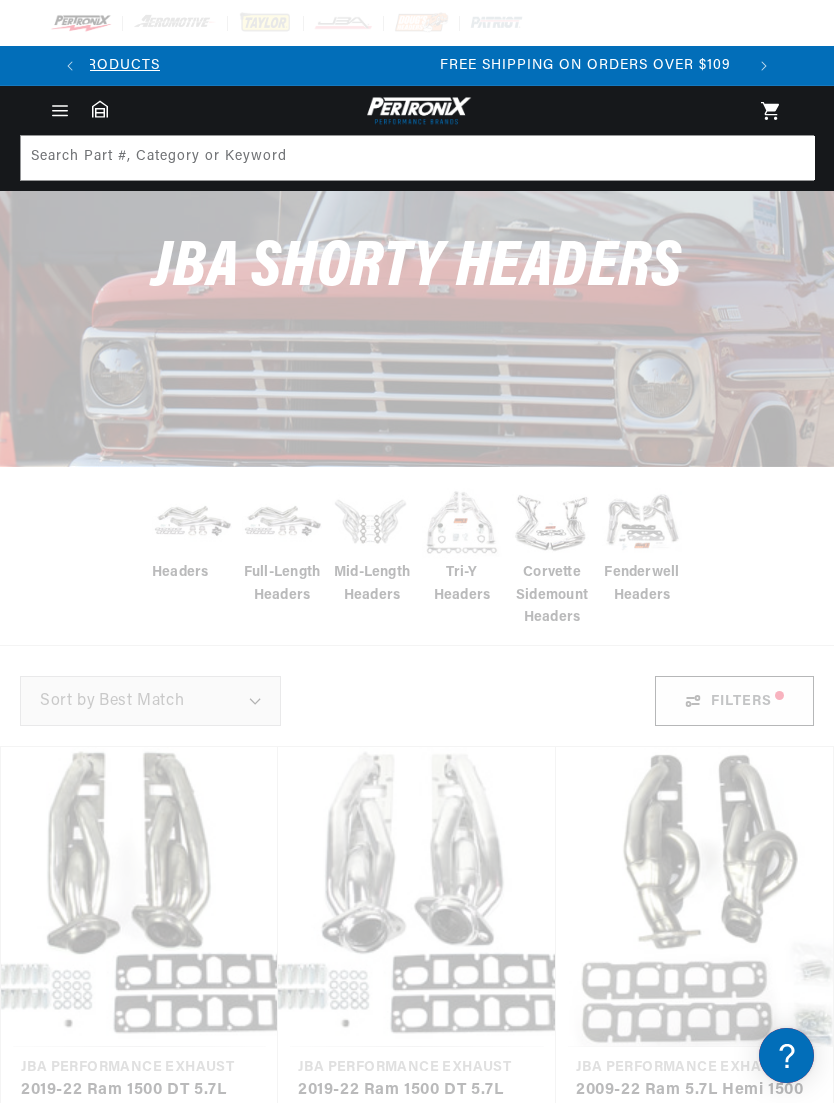 scroll, scrollTop: 0, scrollLeft: 654, axis: horizontal 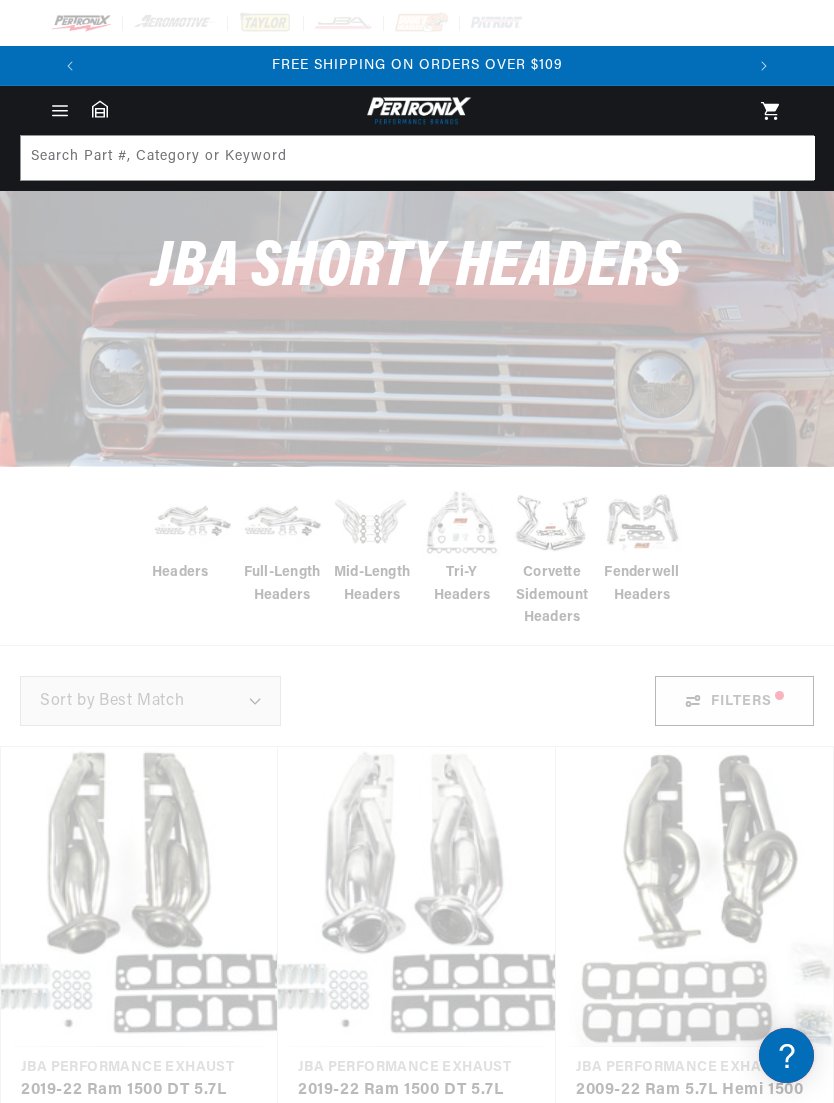 click at bounding box center [417, 551] 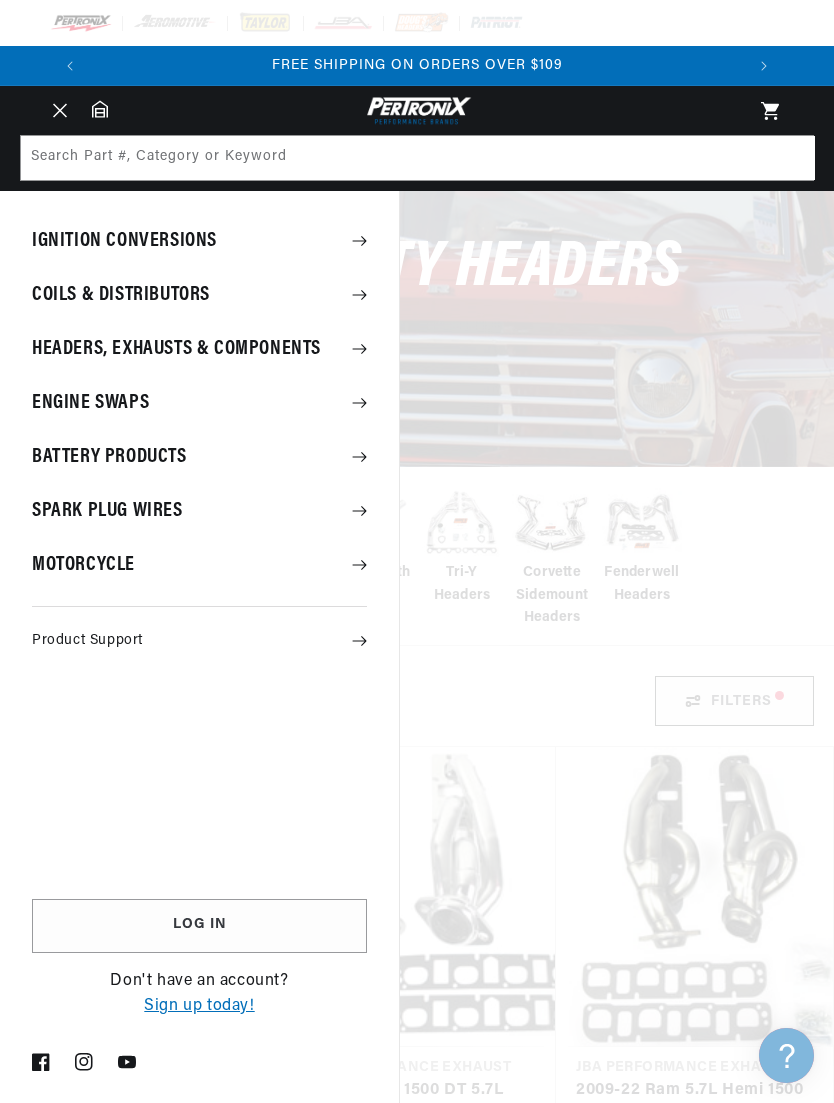 click on "Headers, Exhausts & Components" at bounding box center (199, 349) 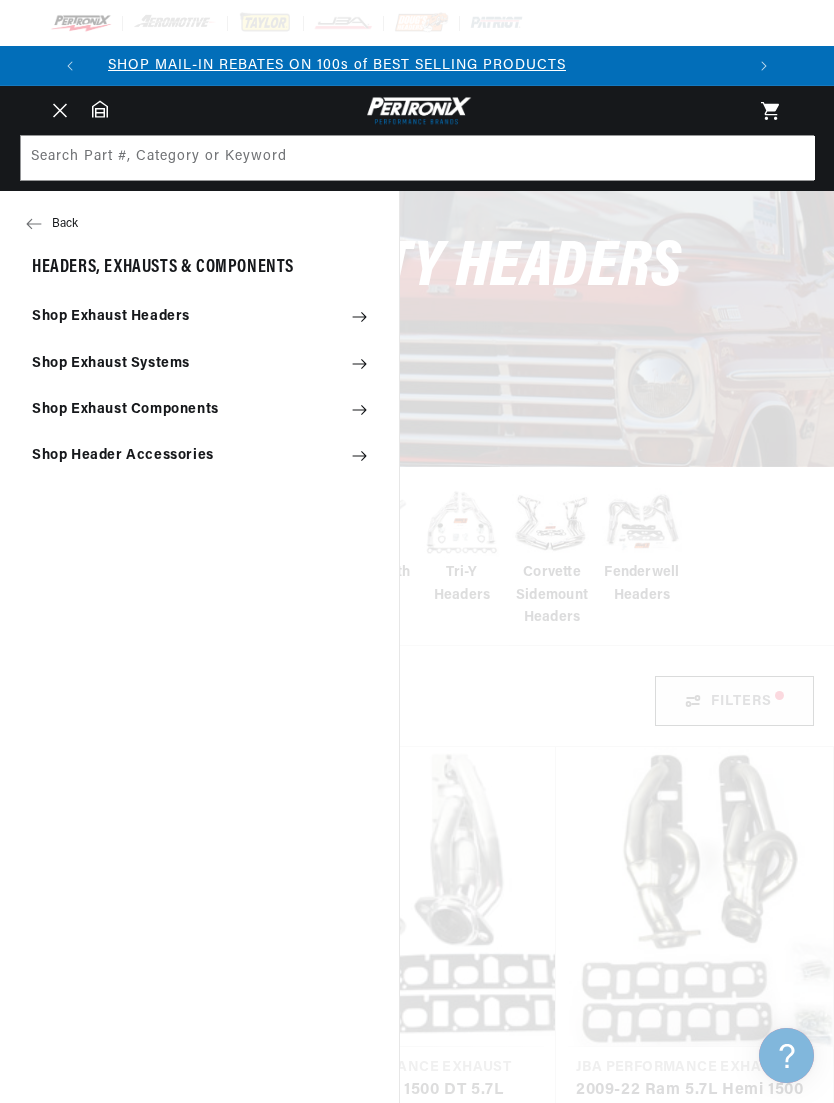scroll, scrollTop: 0, scrollLeft: 0, axis: both 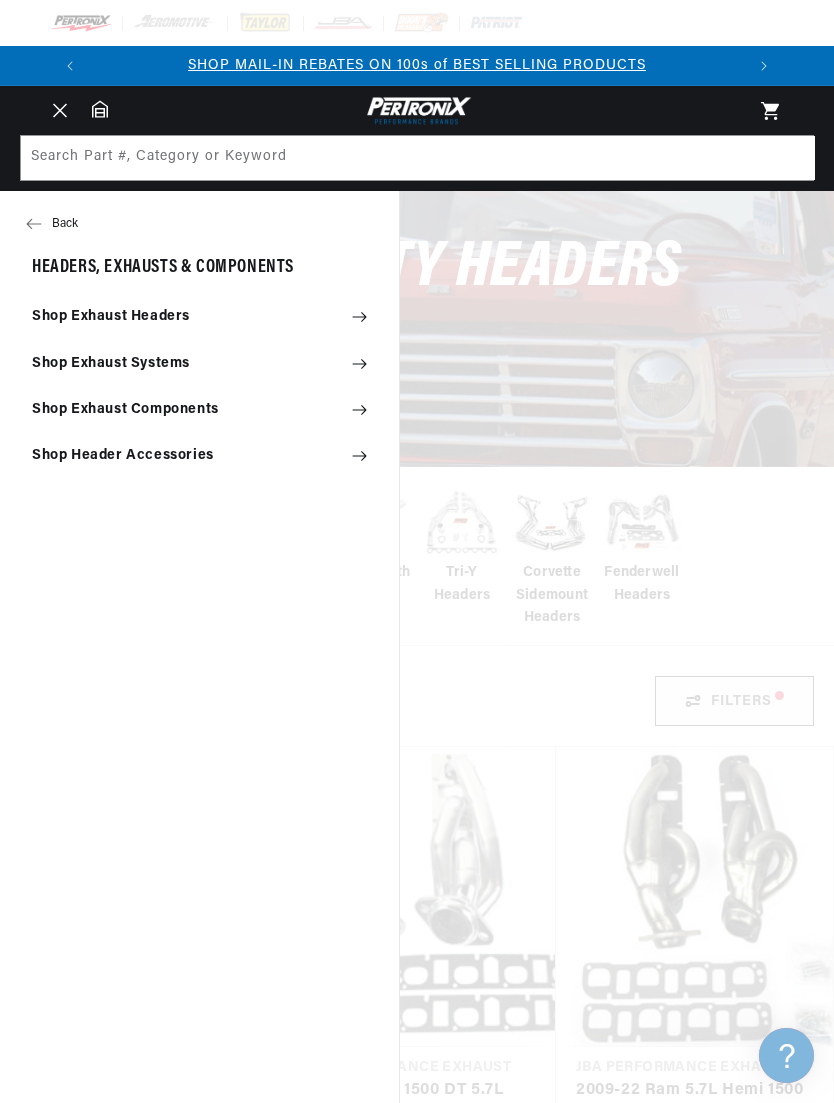 click on "Shop Exhaust Headers" at bounding box center (199, 317) 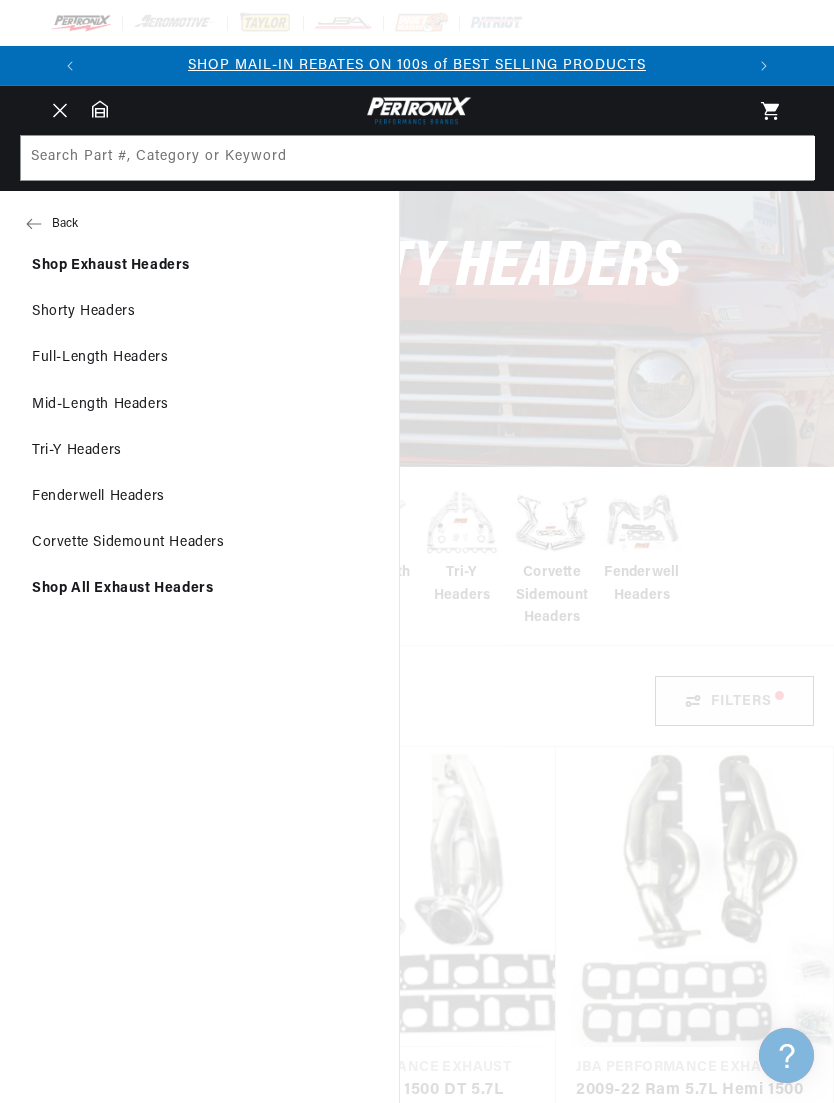 scroll, scrollTop: 0, scrollLeft: 0, axis: both 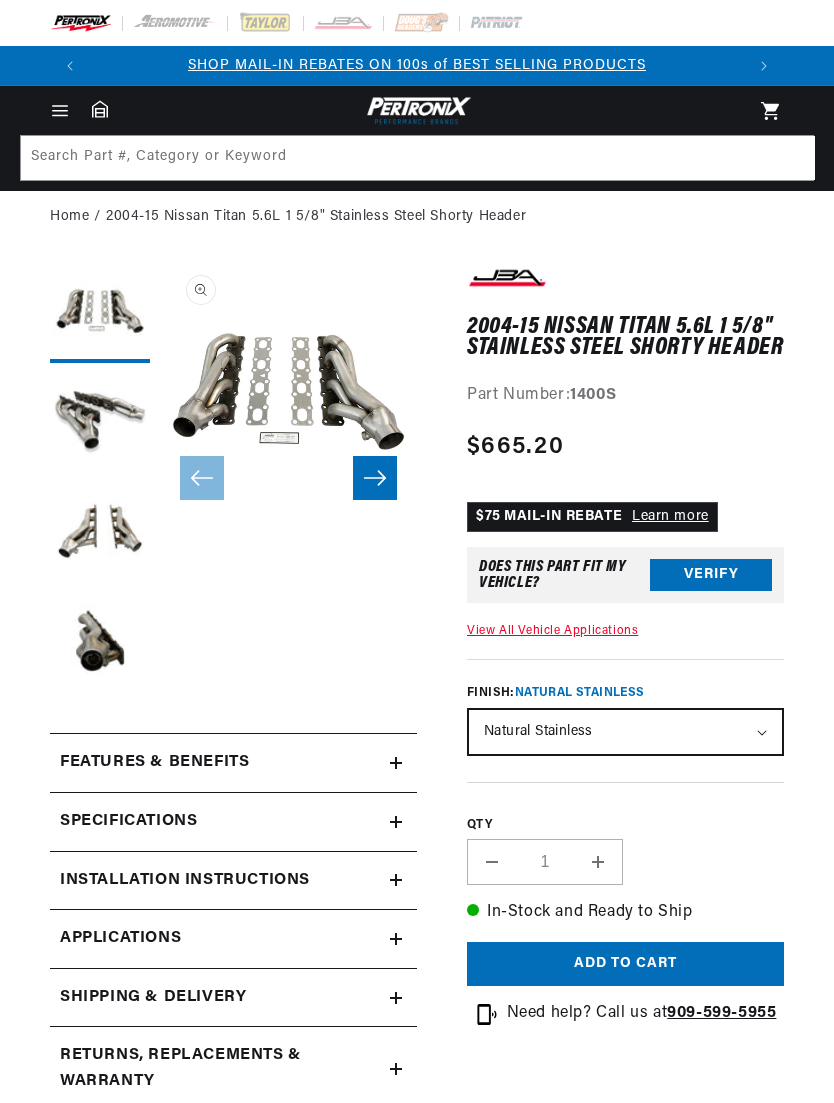 click on "2004-15 Nissan Titan 5.6L 1 5/8" Stainless Steel Shorty Header
2004-15 Nissan Titan 5.6L 1 5/8" Stainless Steel Shorty Header
Part Number:  1400S
Skip to product information
Open media 1 in modal
Open media 2 in modal
Open media 3 in modal
Open media 4 in modal" at bounding box center [417, 1101] 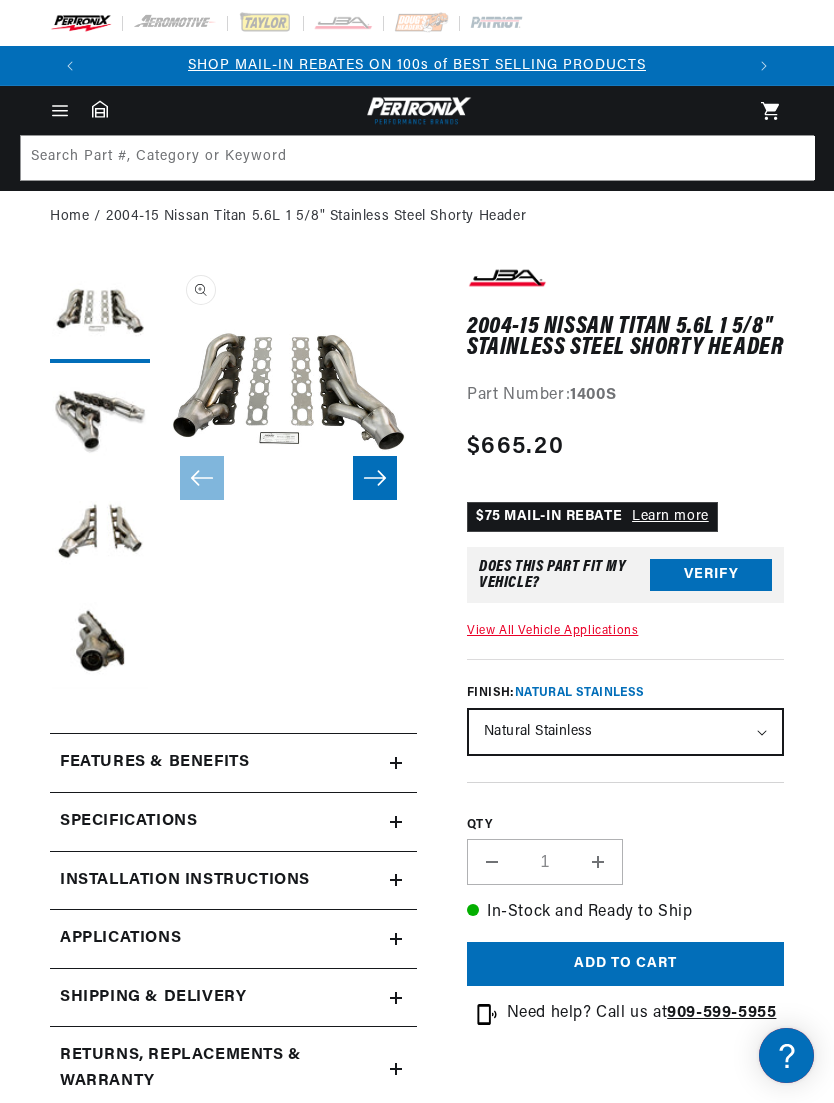 scroll, scrollTop: 0, scrollLeft: 0, axis: both 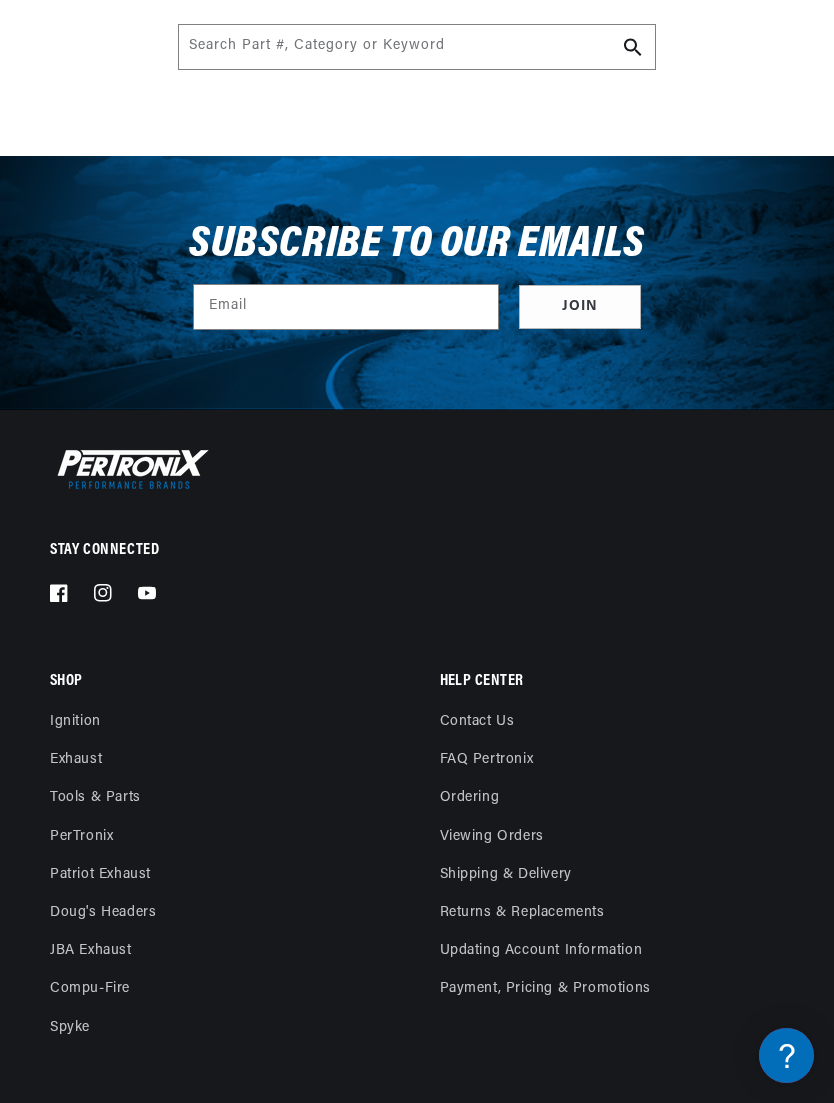 click on "Exhaust" at bounding box center [76, 760] 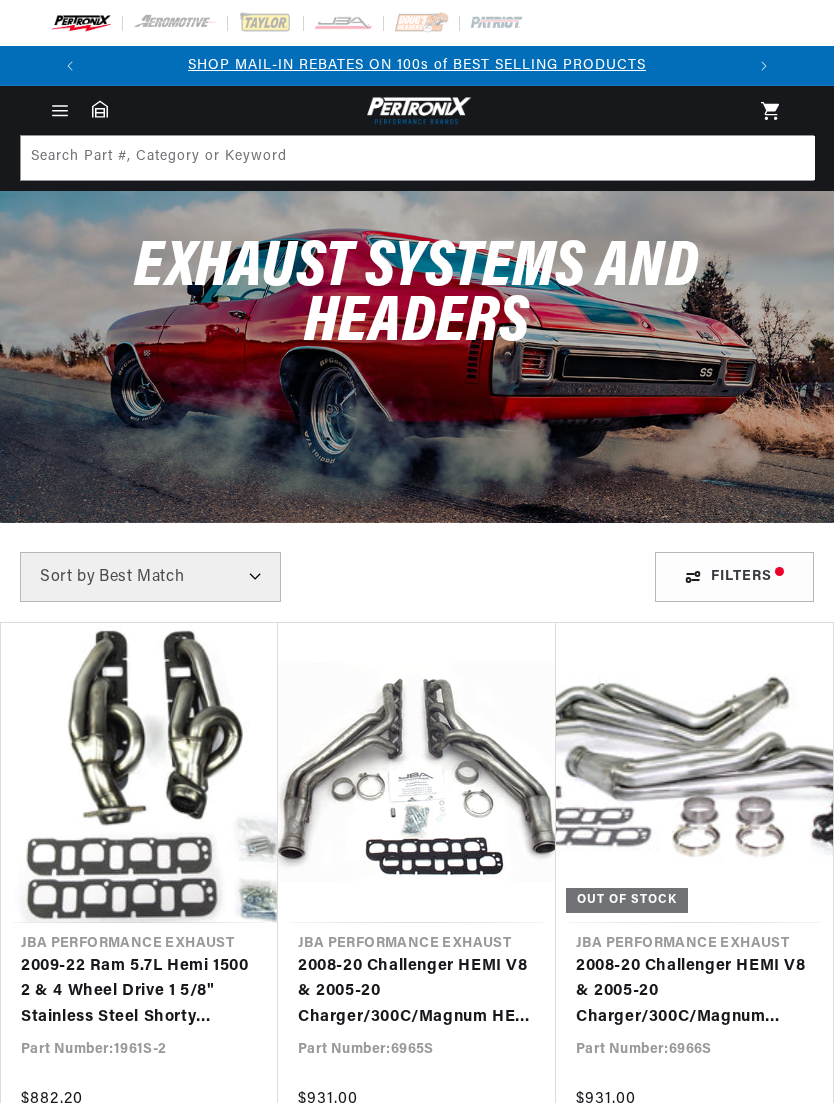 scroll, scrollTop: 0, scrollLeft: 0, axis: both 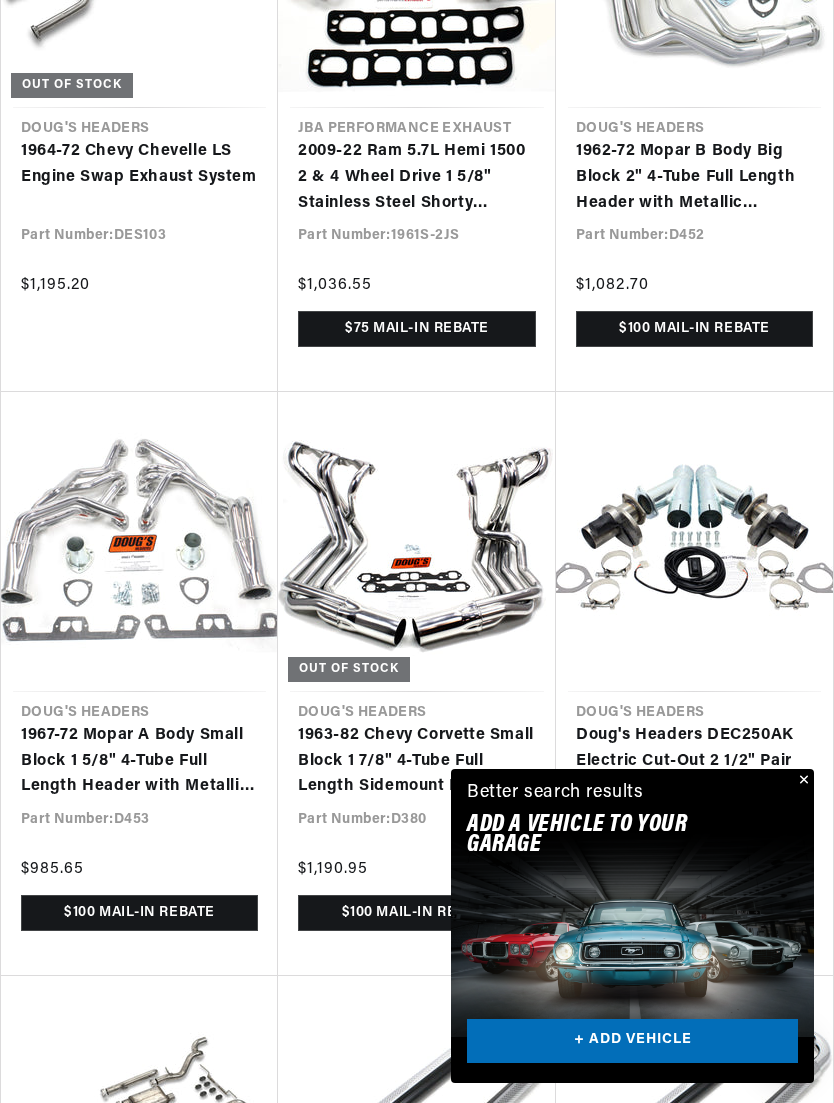 click on "1963-82 Chevy Corvette Small Block 1 7/8" 4-Tube Full Length Sidemount Header with Metallic Ceramic Coating" at bounding box center [417, 761] 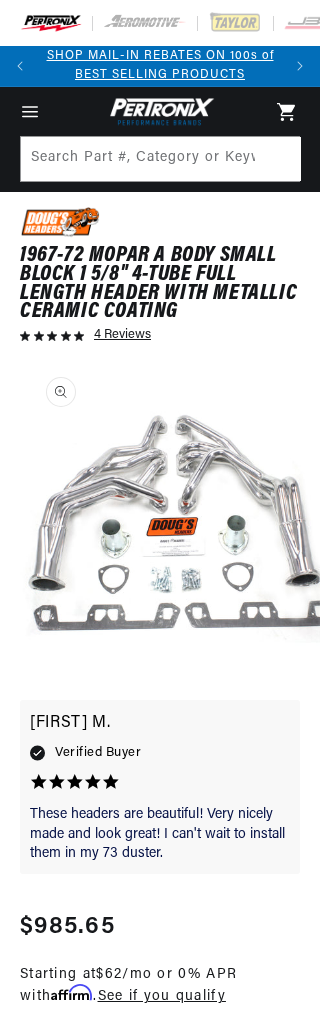 scroll, scrollTop: 0, scrollLeft: 0, axis: both 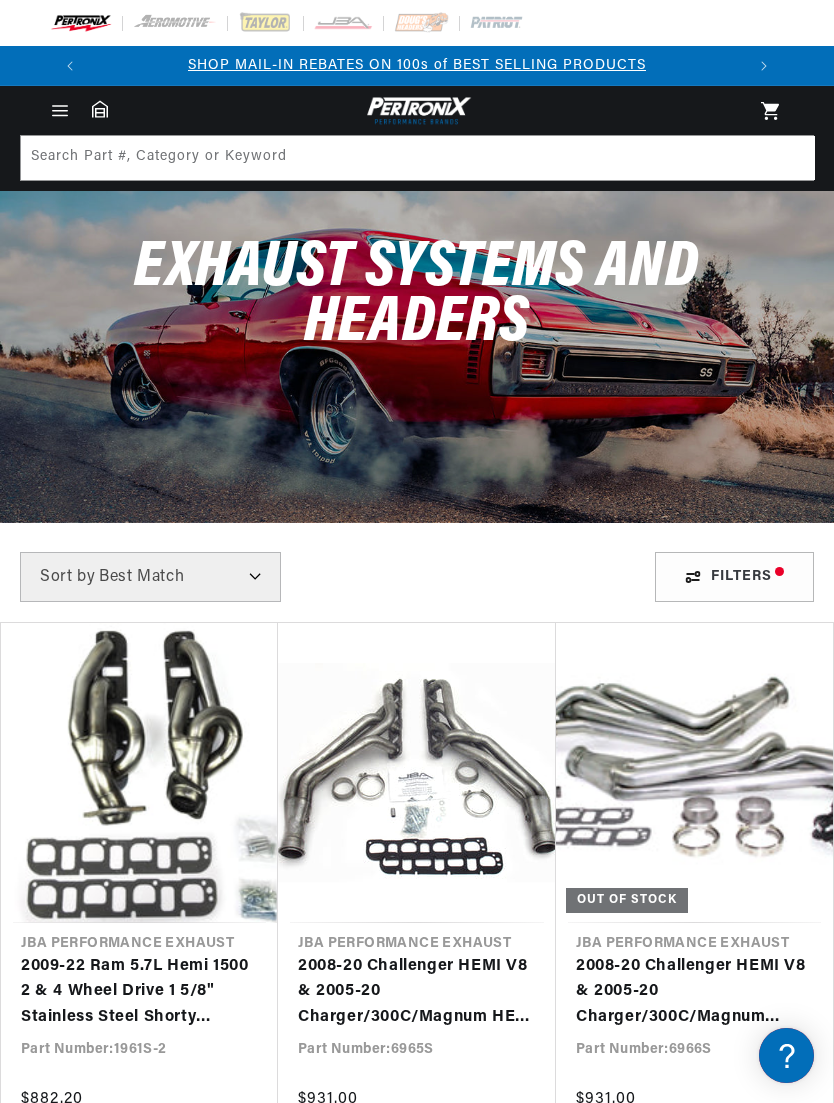 click 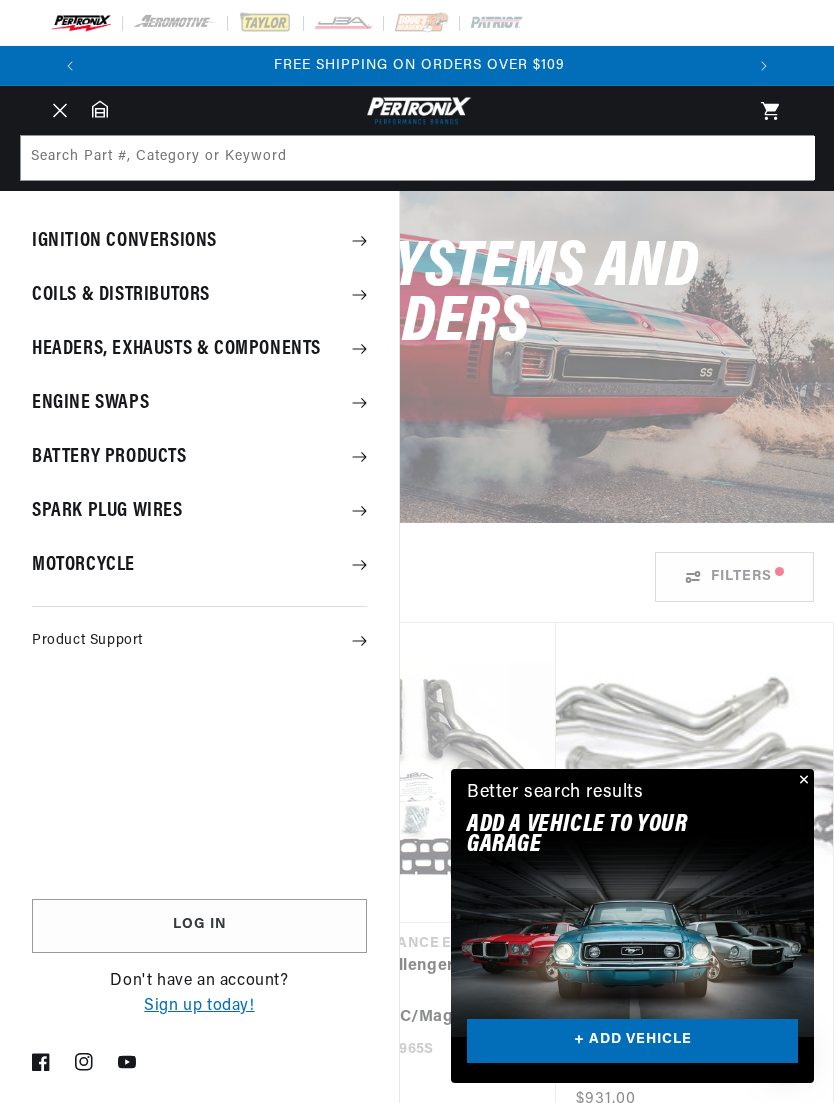 scroll, scrollTop: 0, scrollLeft: 654, axis: horizontal 